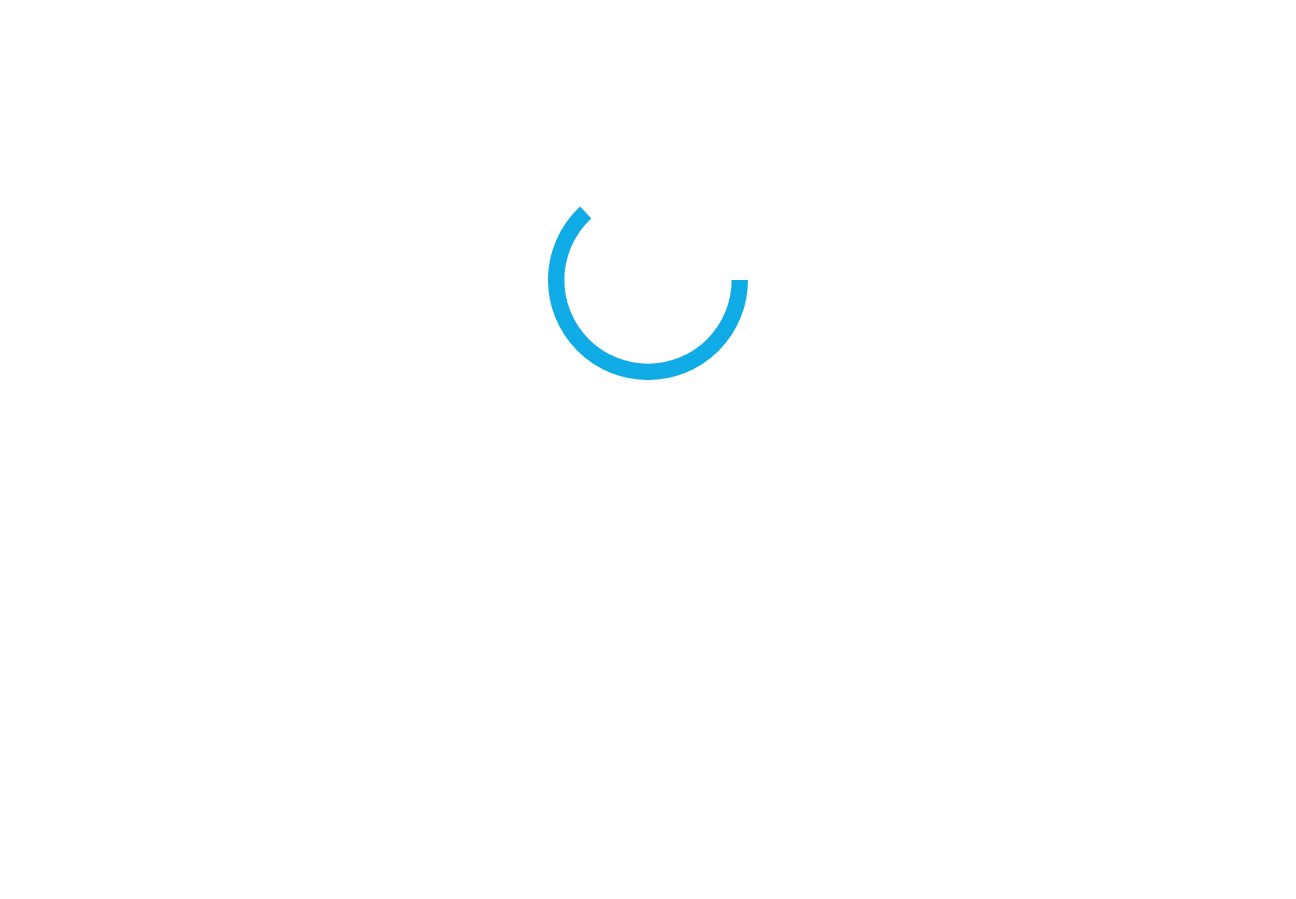 scroll, scrollTop: 0, scrollLeft: 0, axis: both 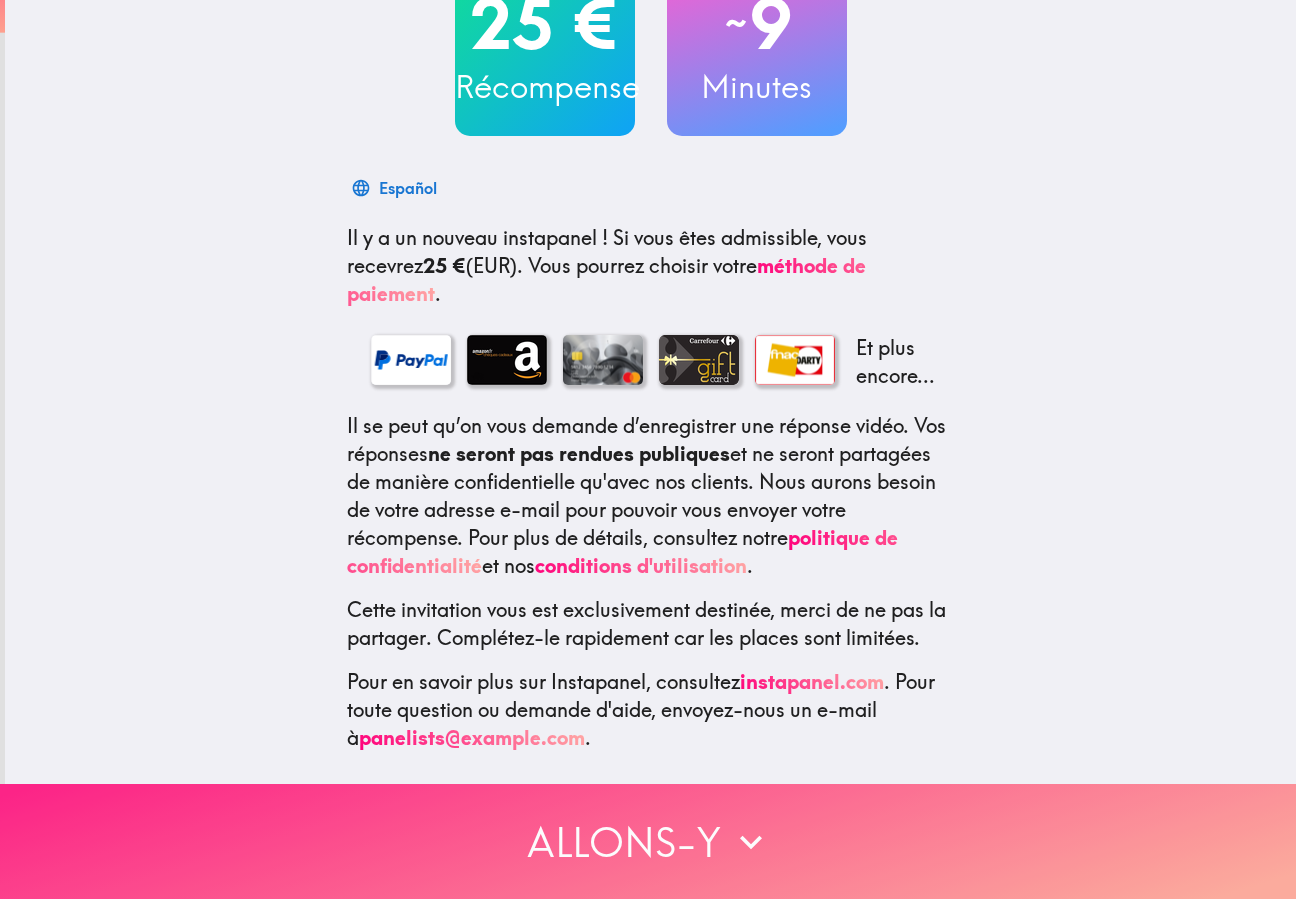 click on "Allons-y" at bounding box center (648, 841) 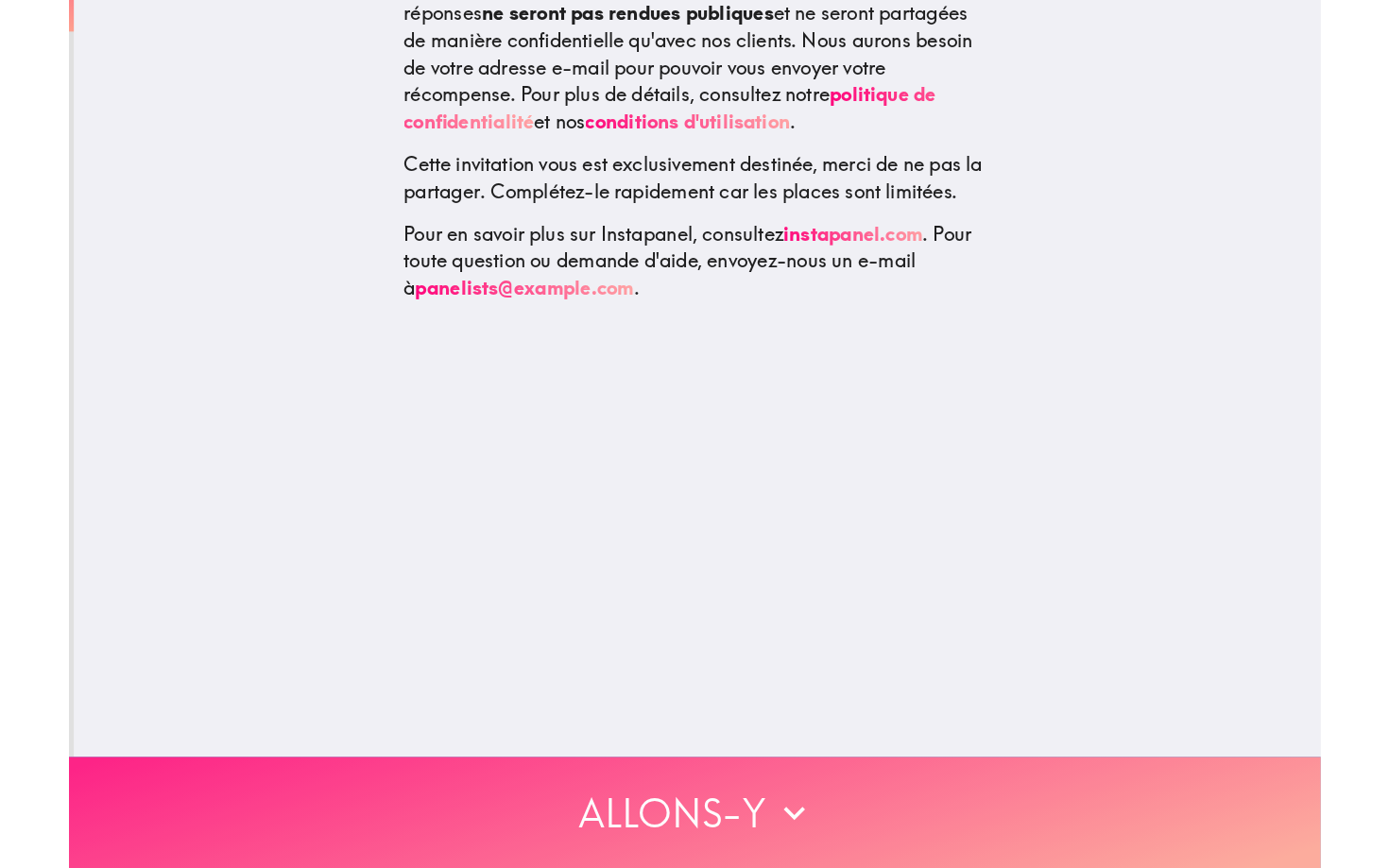 scroll, scrollTop: 0, scrollLeft: 0, axis: both 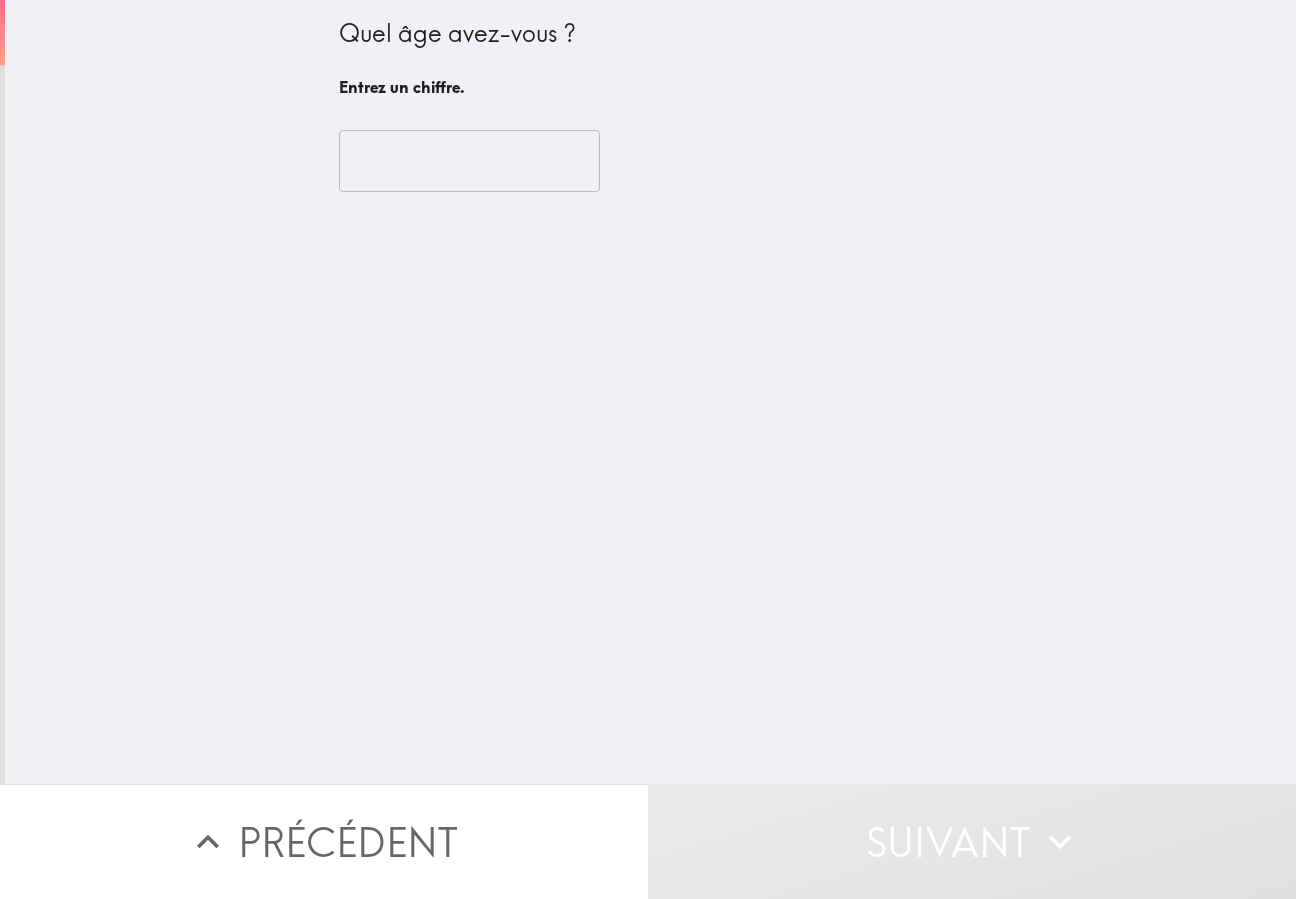 type 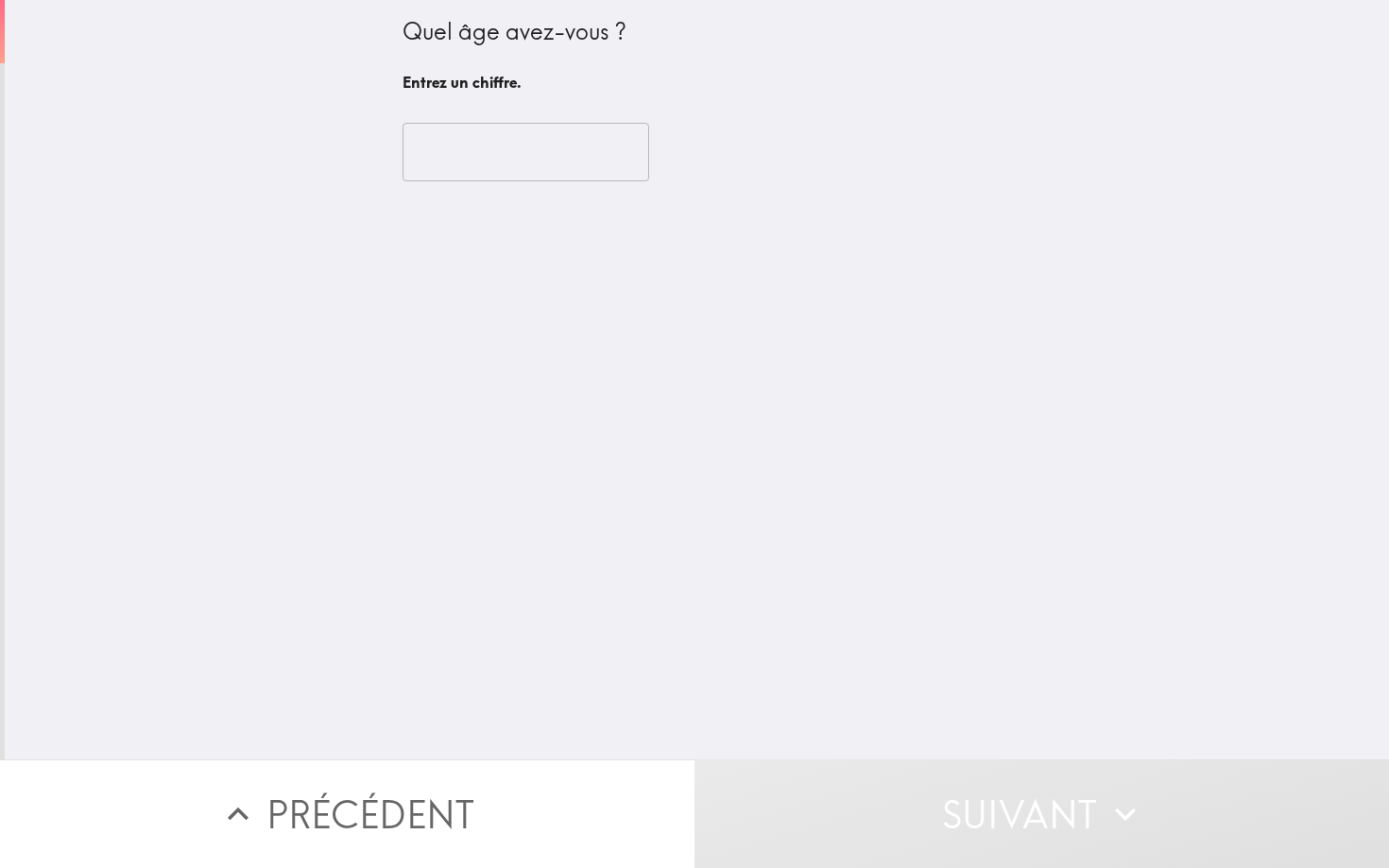click at bounding box center [525, 152] 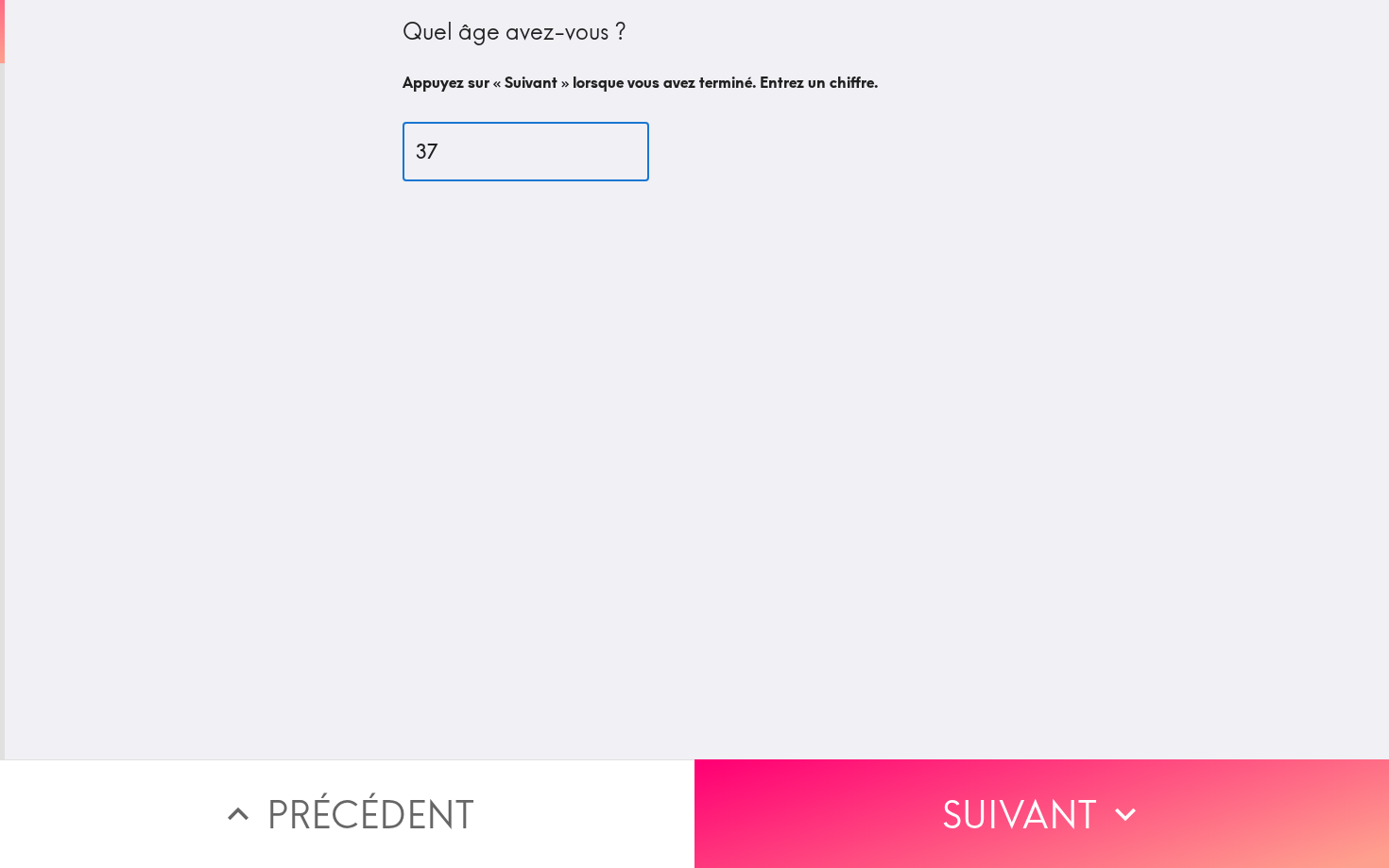 type on "37" 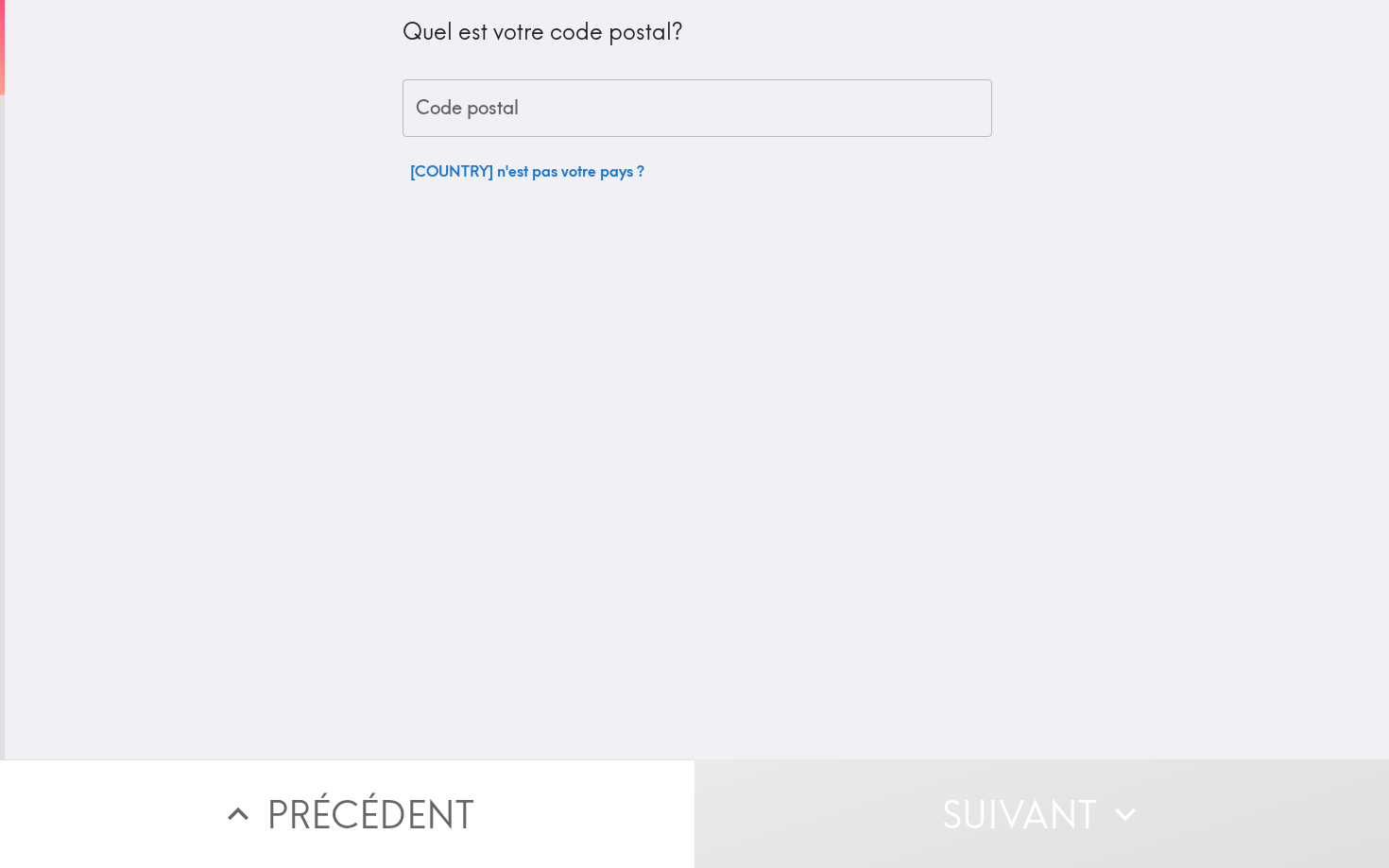click on "Code postal" at bounding box center [697, 109] 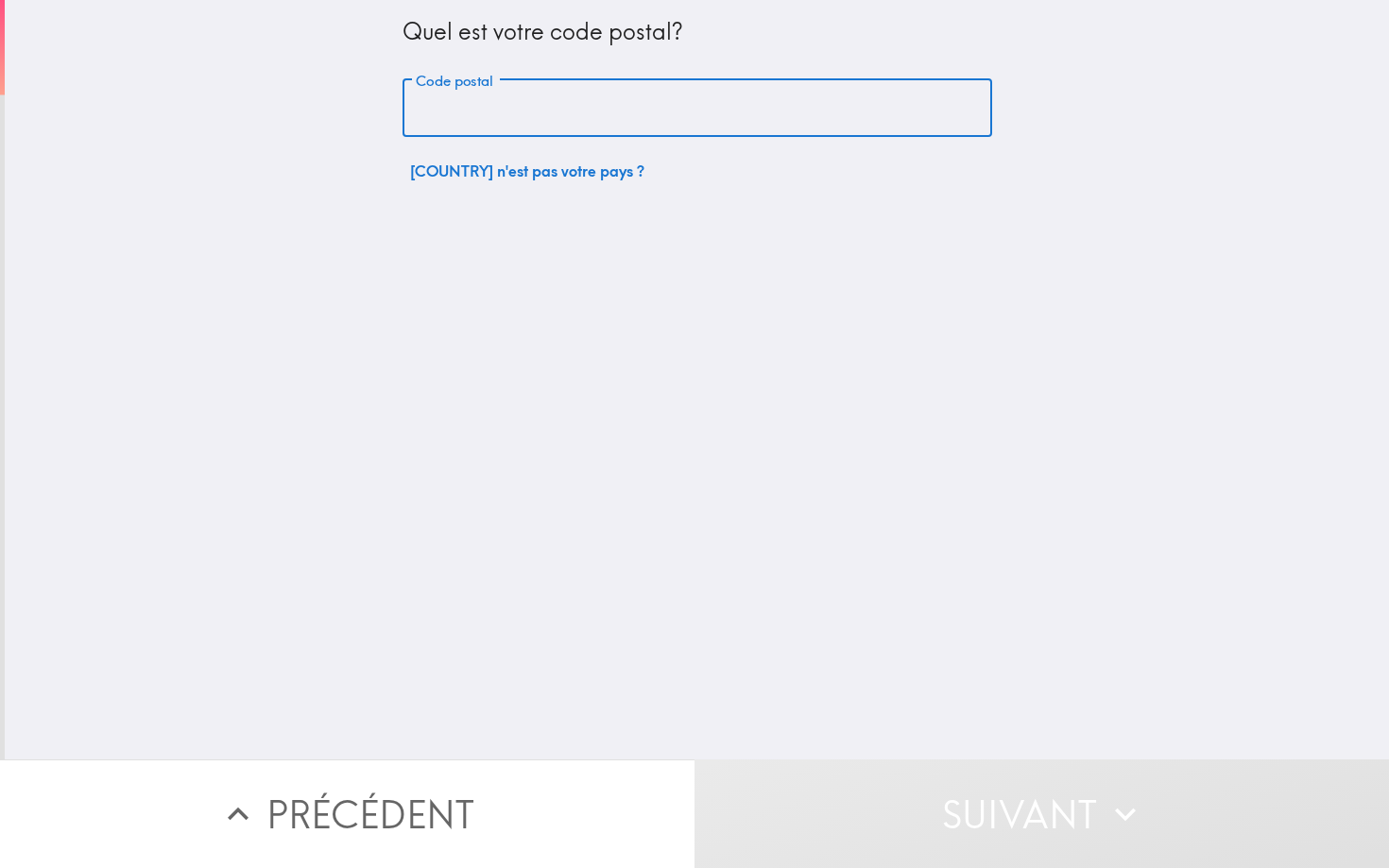 type on "75018" 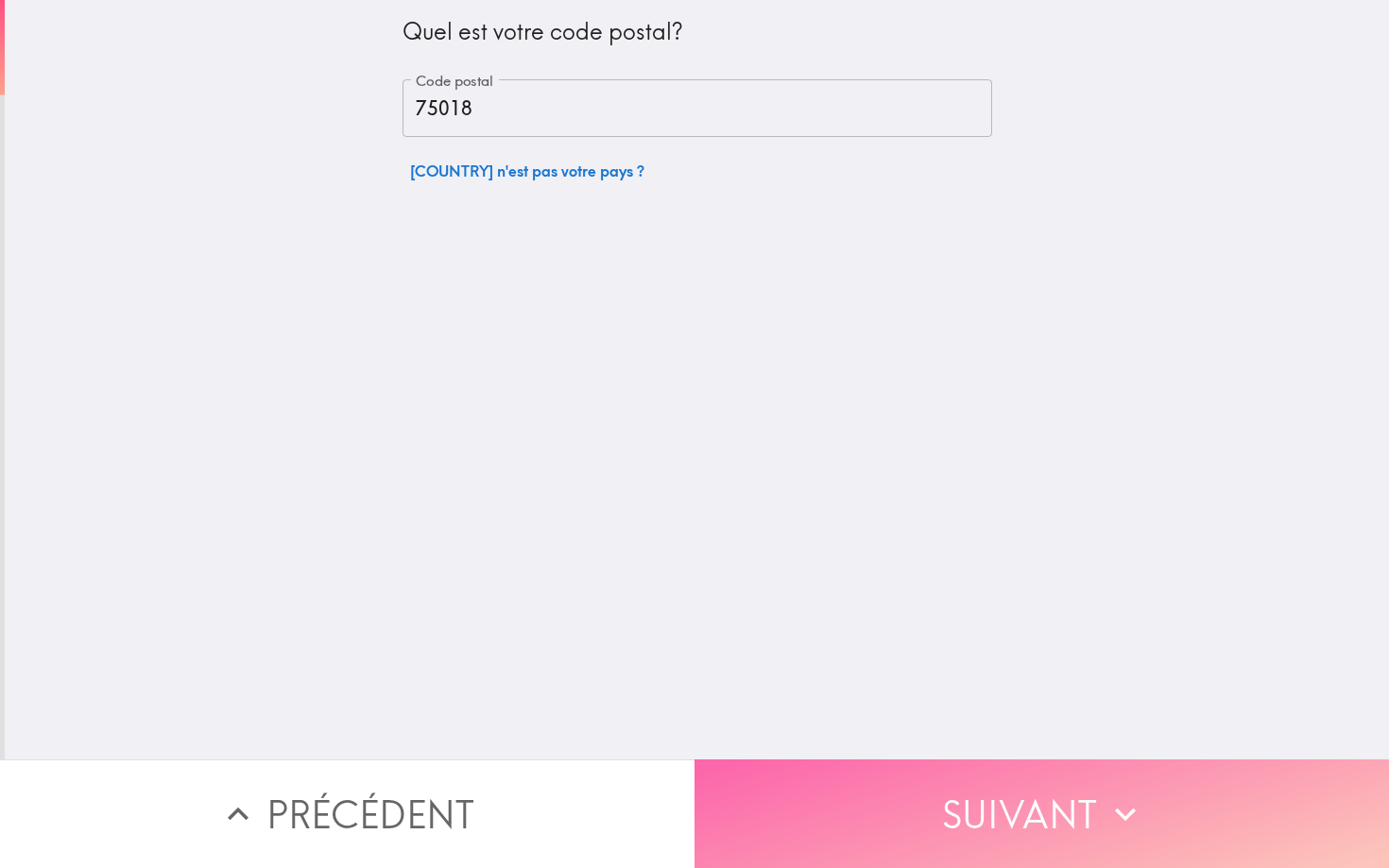 click on "Suivant" at bounding box center [1041, 813] 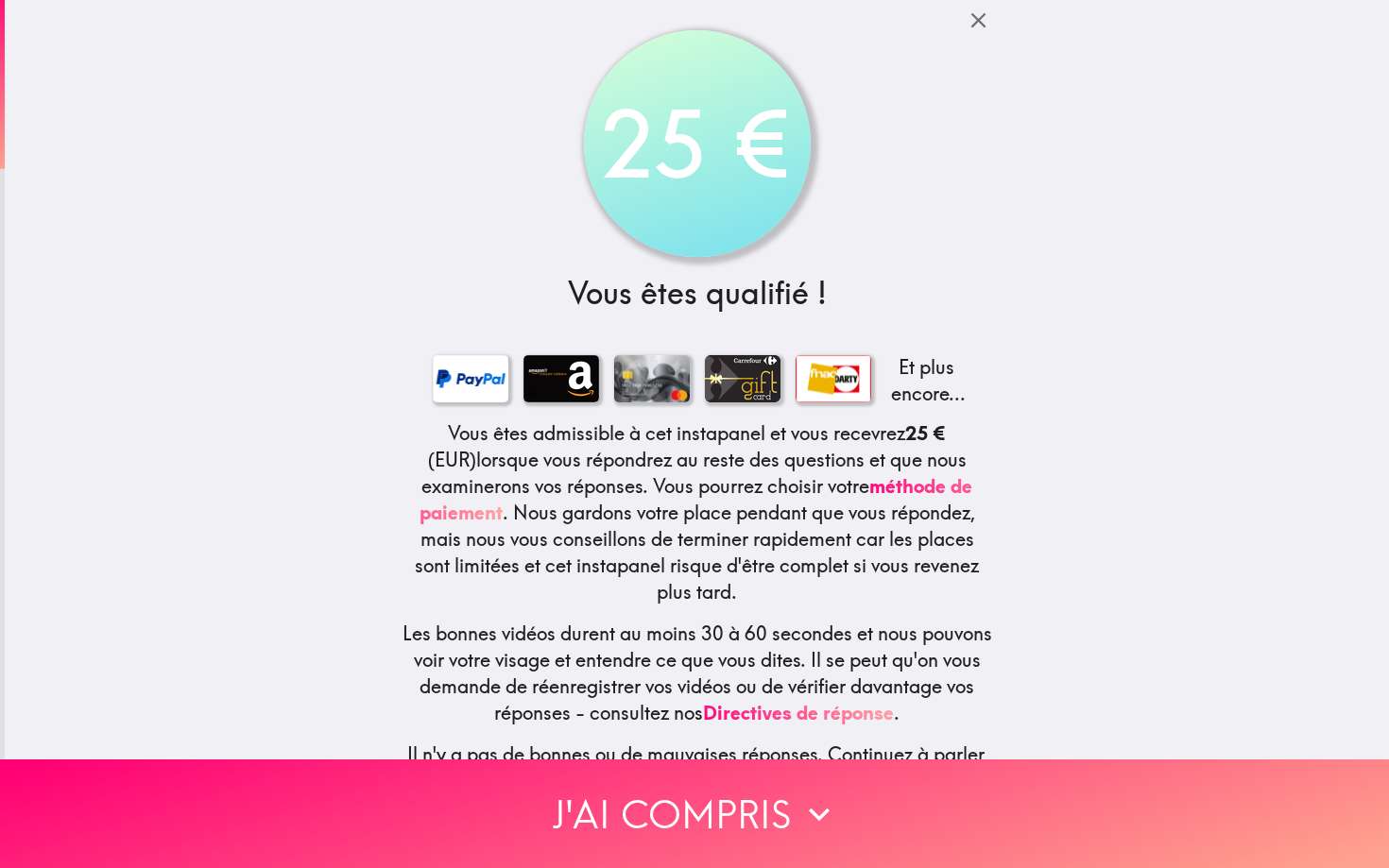 scroll, scrollTop: 50, scrollLeft: 0, axis: vertical 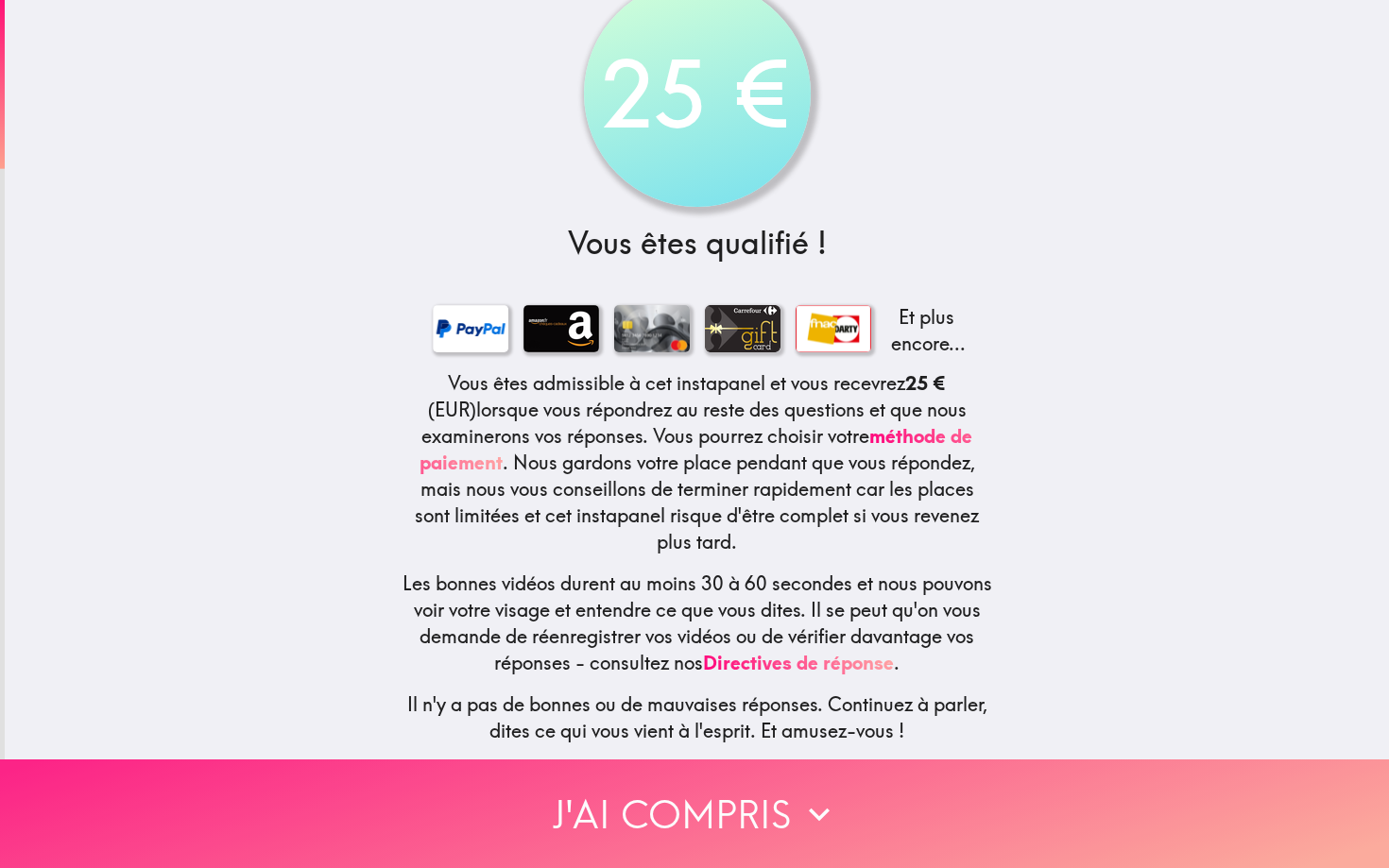 click at bounding box center (819, 814) 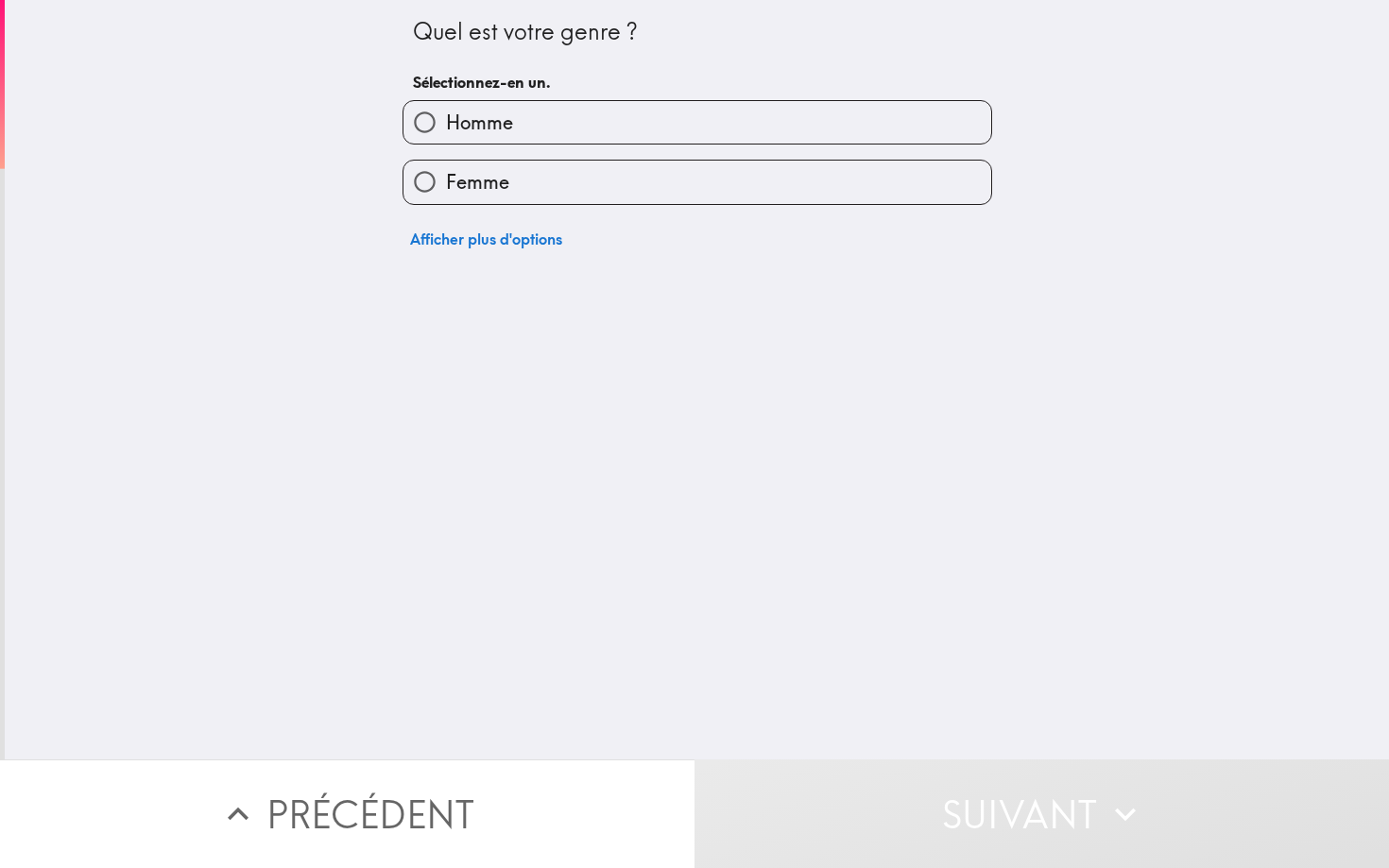 scroll, scrollTop: 0, scrollLeft: 0, axis: both 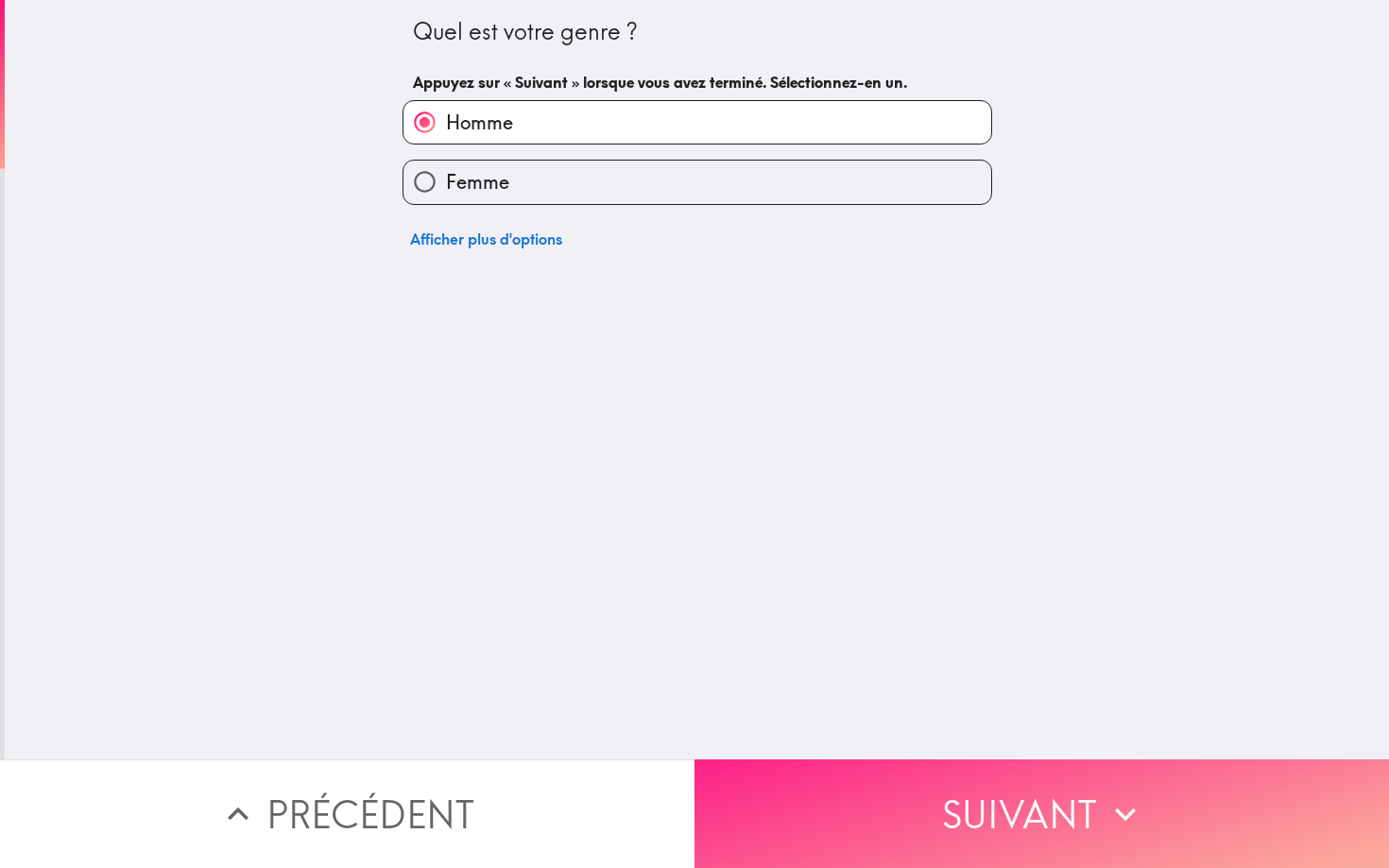 click on "Suivant" at bounding box center (1041, 813) 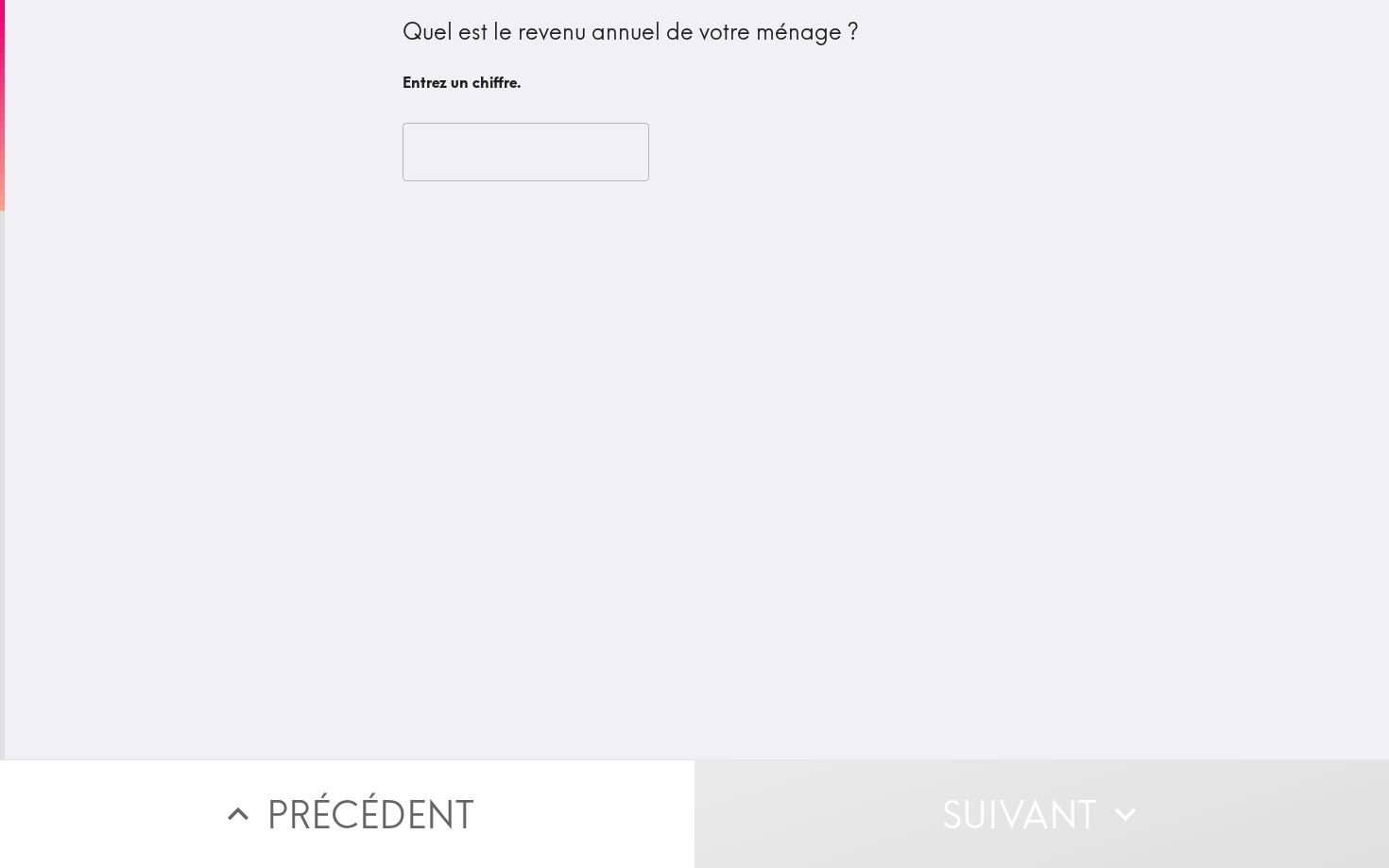 click on "​" at bounding box center [697, 152] 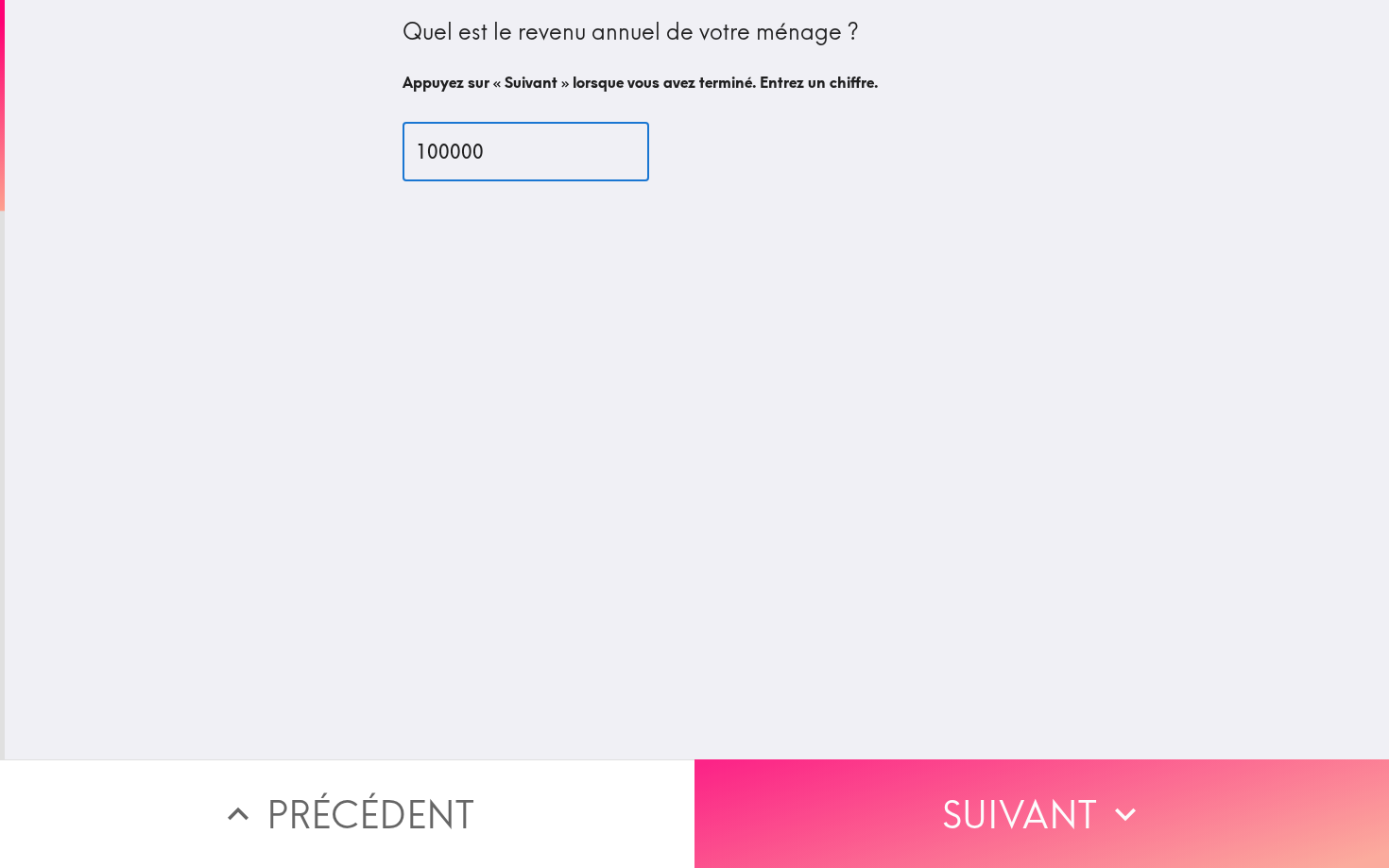 type on "100000" 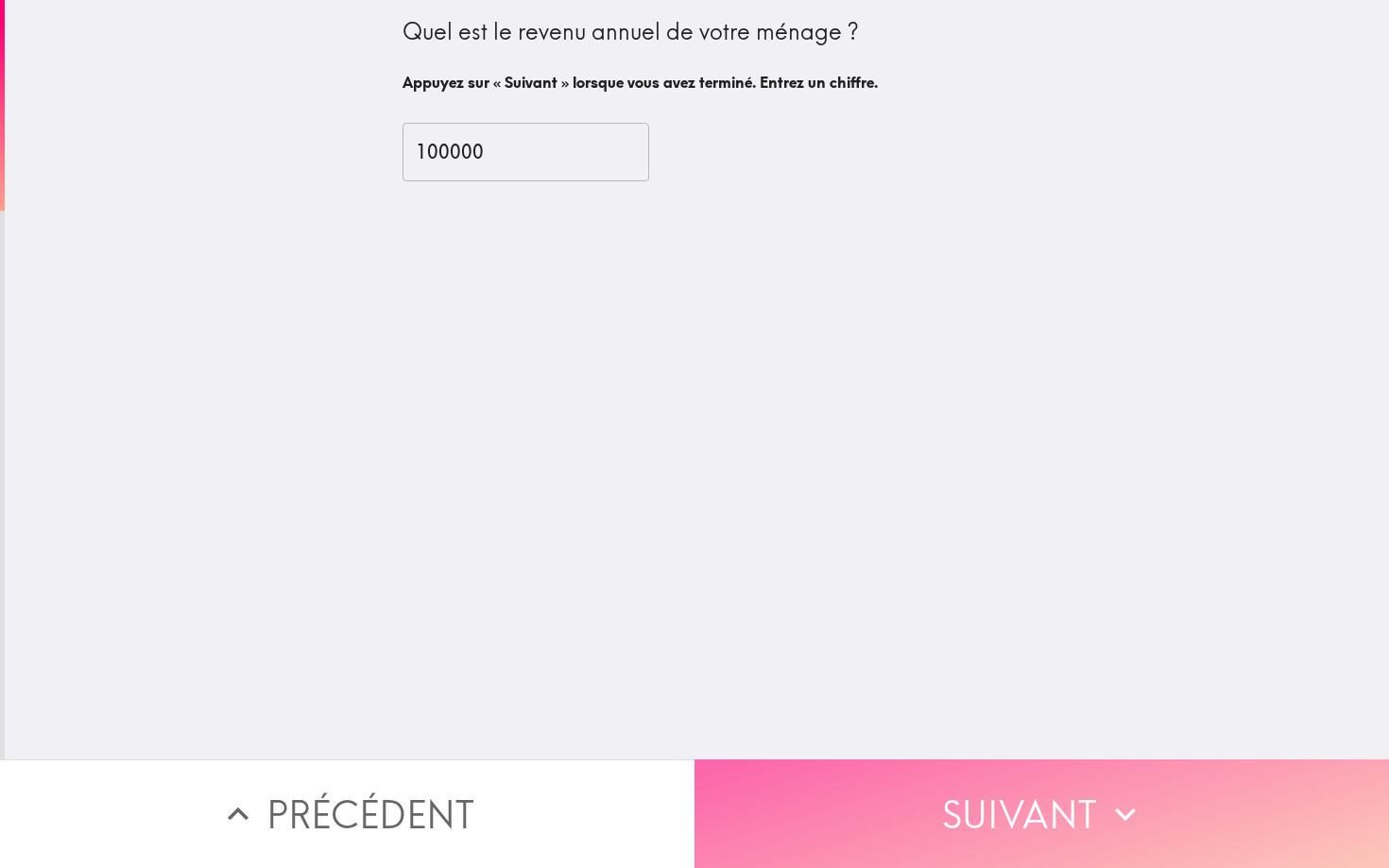 click on "Suivant" at bounding box center [1041, 813] 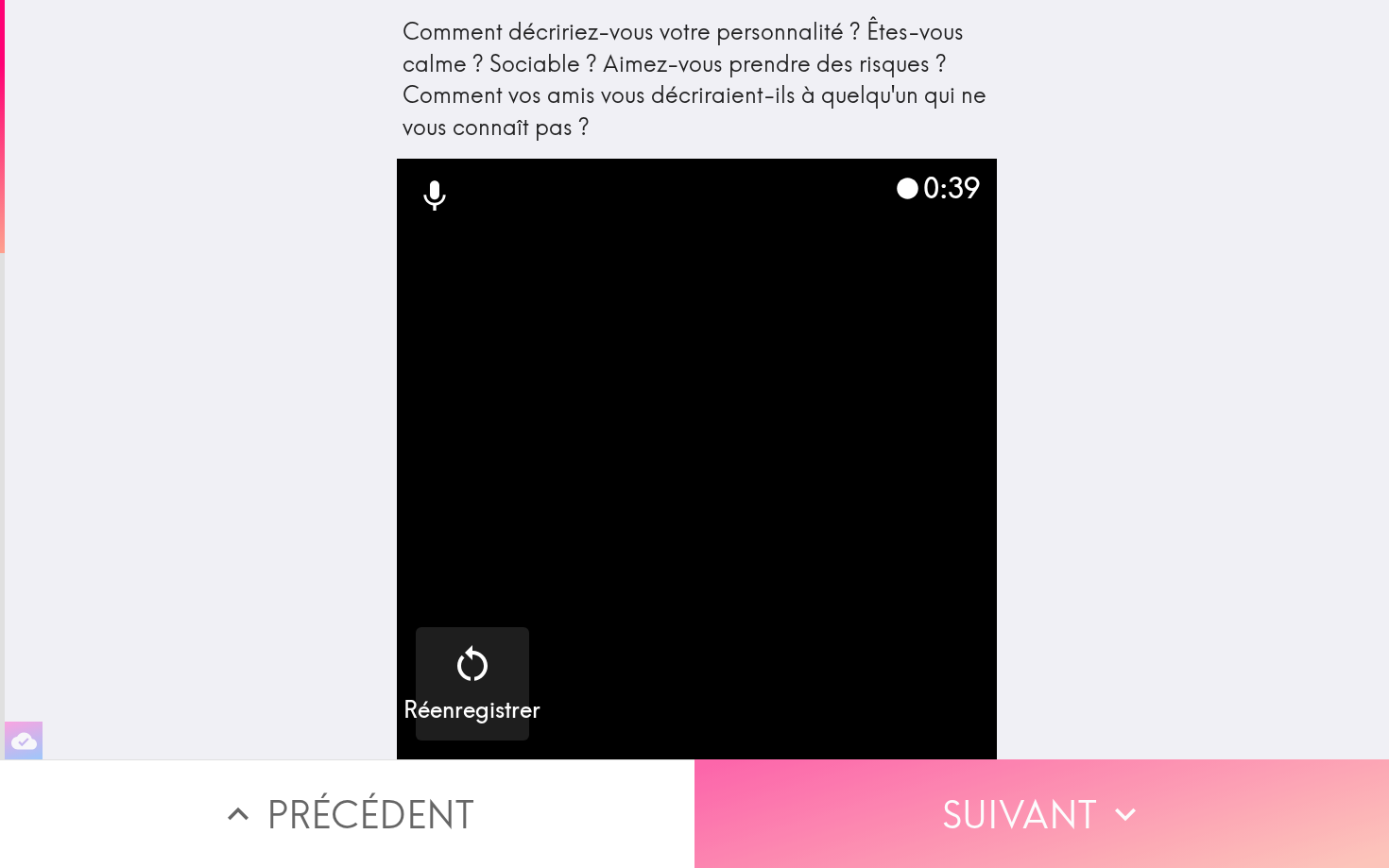 click on "Suivant" at bounding box center (1041, 813) 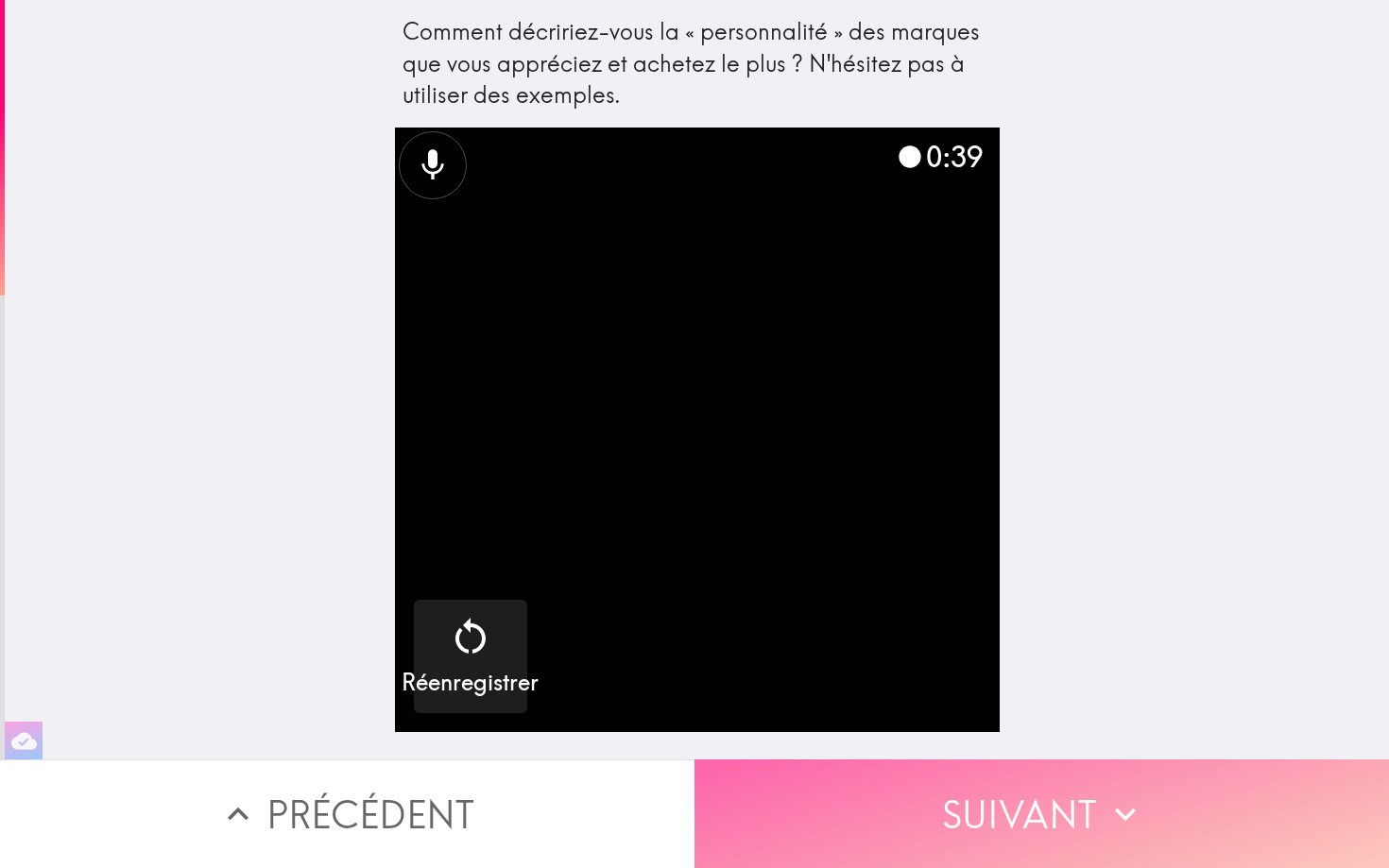 click on "Suivant" at bounding box center [1041, 813] 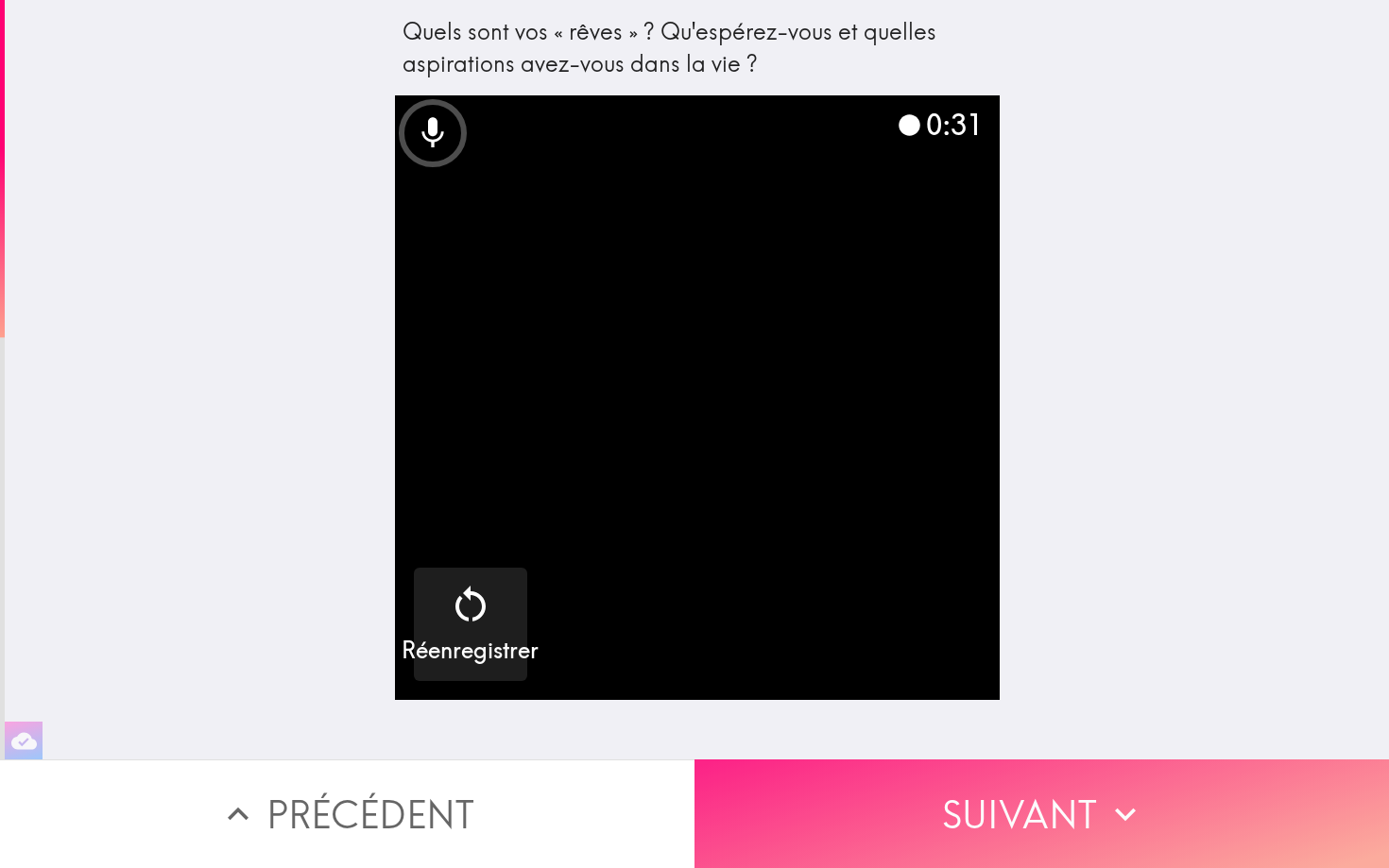 click on "Suivant" at bounding box center (1041, 813) 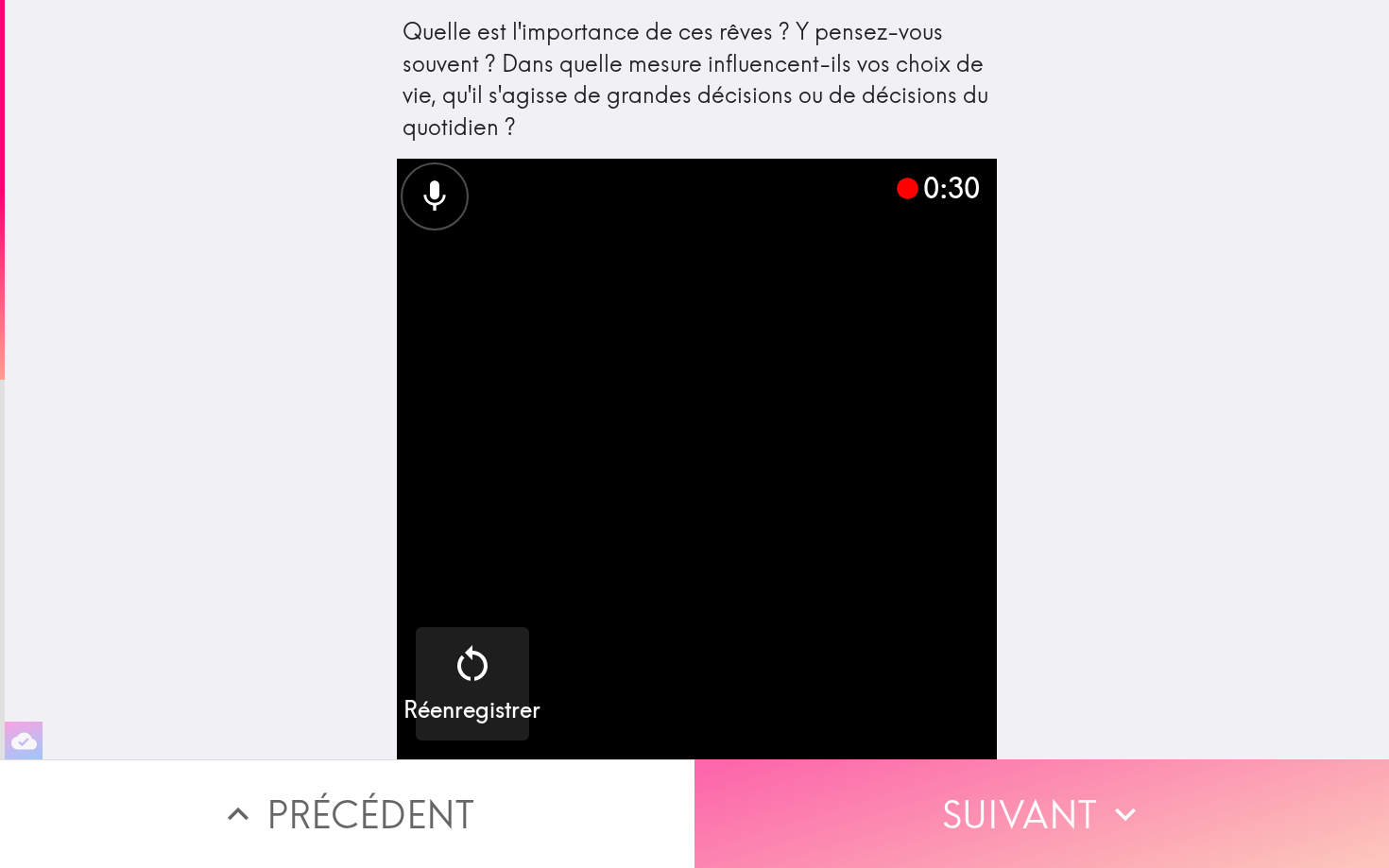 click on "Suivant" at bounding box center [1041, 813] 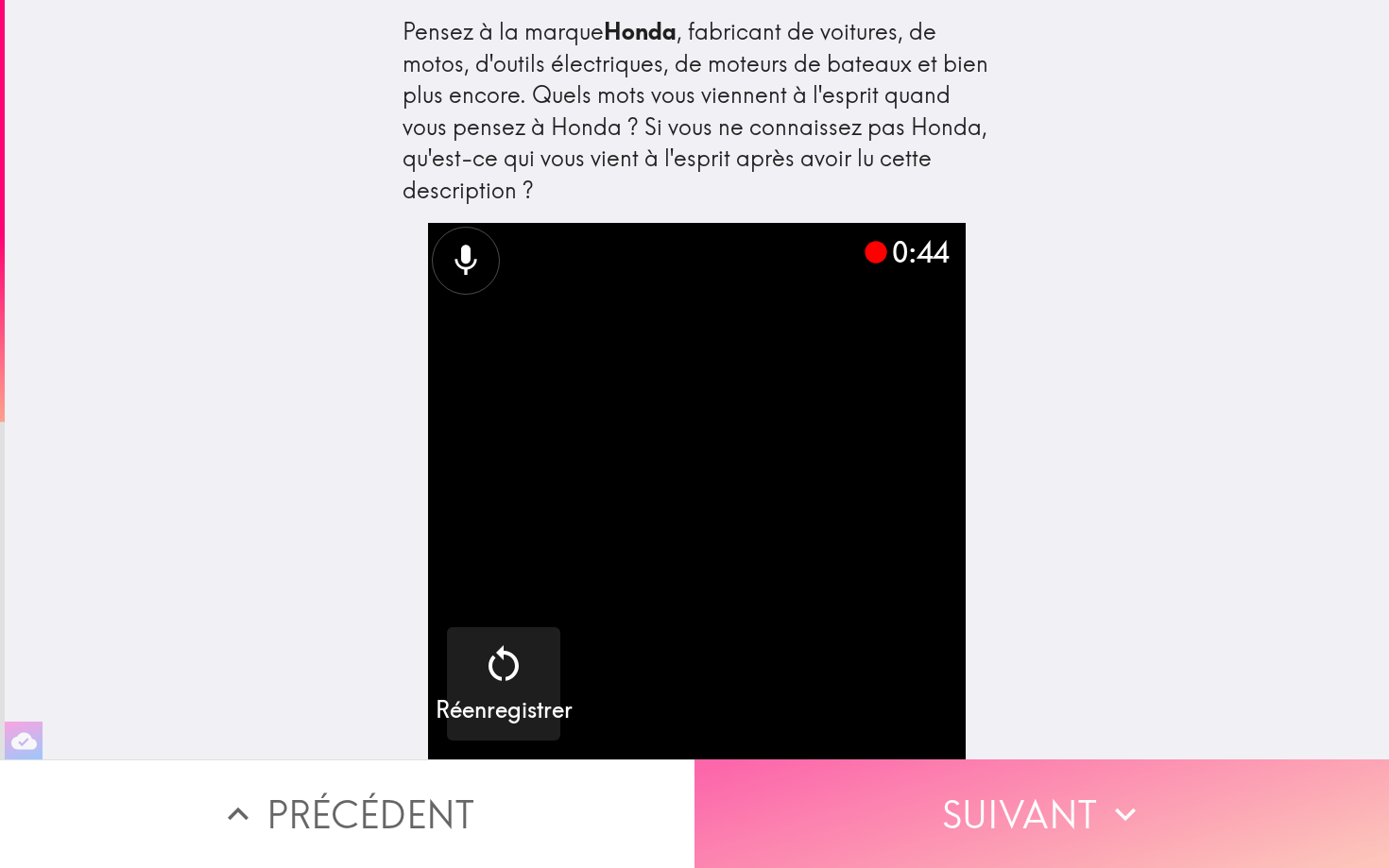 click on "Suivant" at bounding box center (1041, 813) 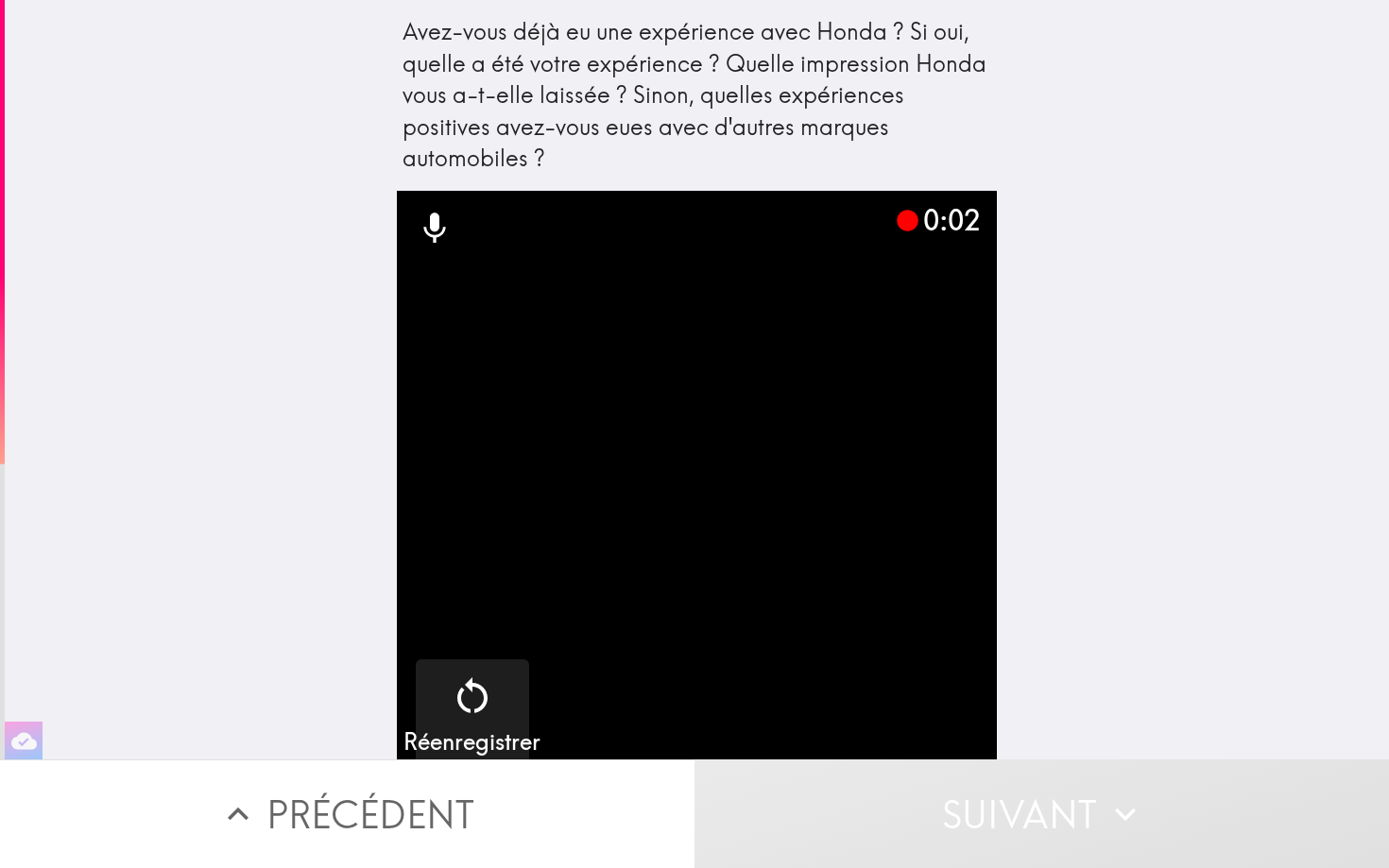 drag, startPoint x: 647, startPoint y: 35, endPoint x: 647, endPoint y: 81, distance: 46 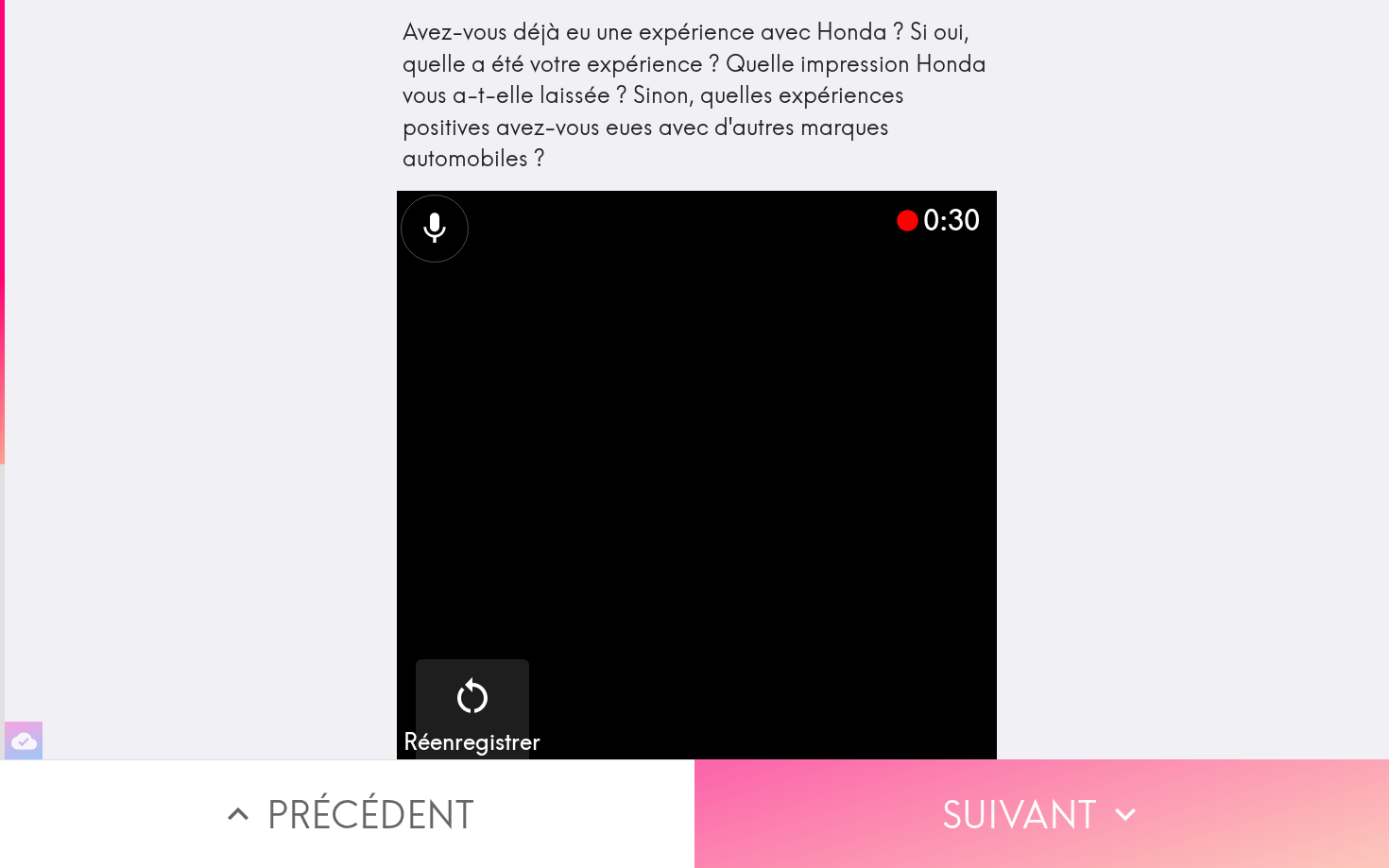 click on "Suivant" at bounding box center (1041, 813) 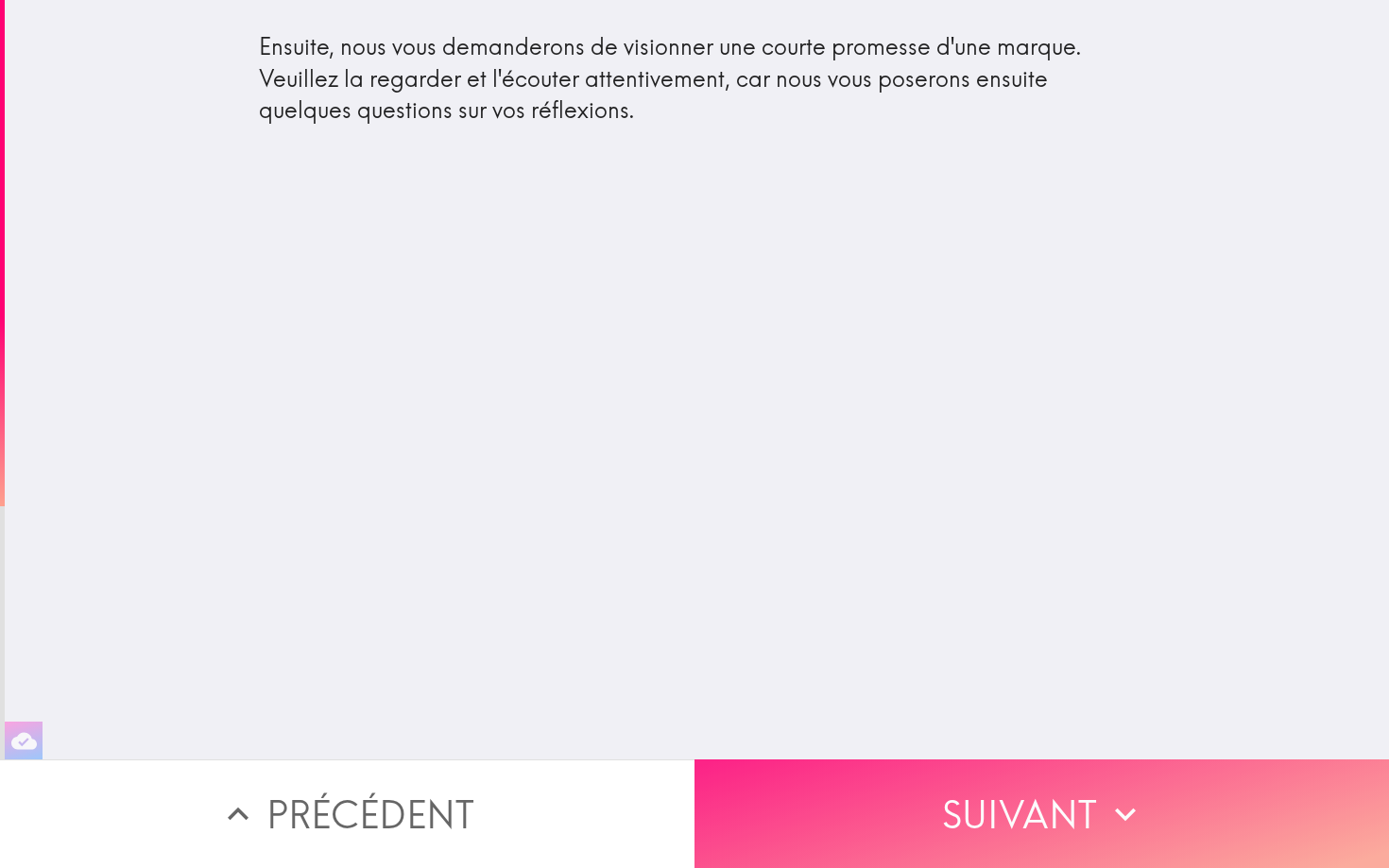 click on "Suivant" at bounding box center [1041, 813] 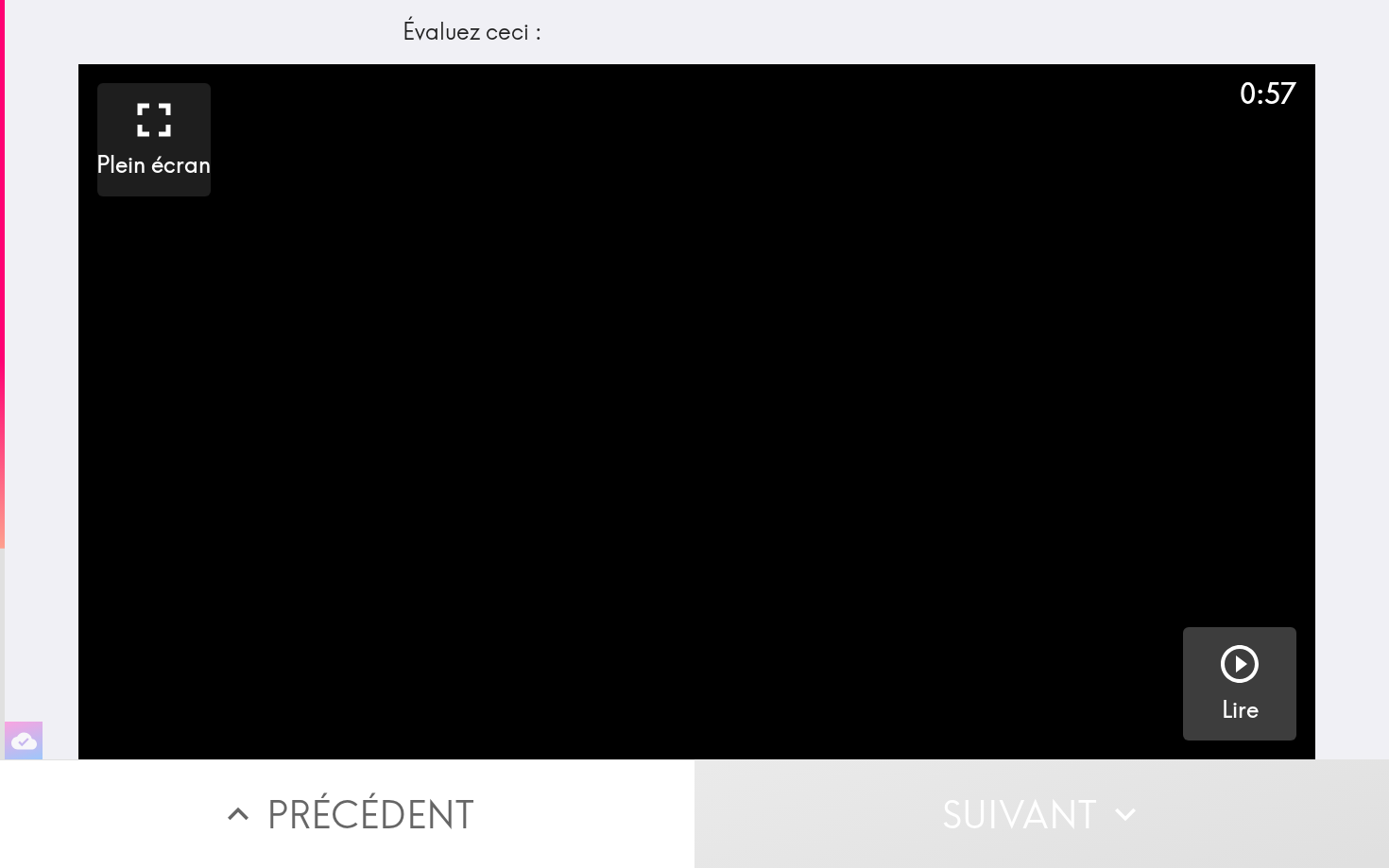 click at bounding box center [1240, 664] 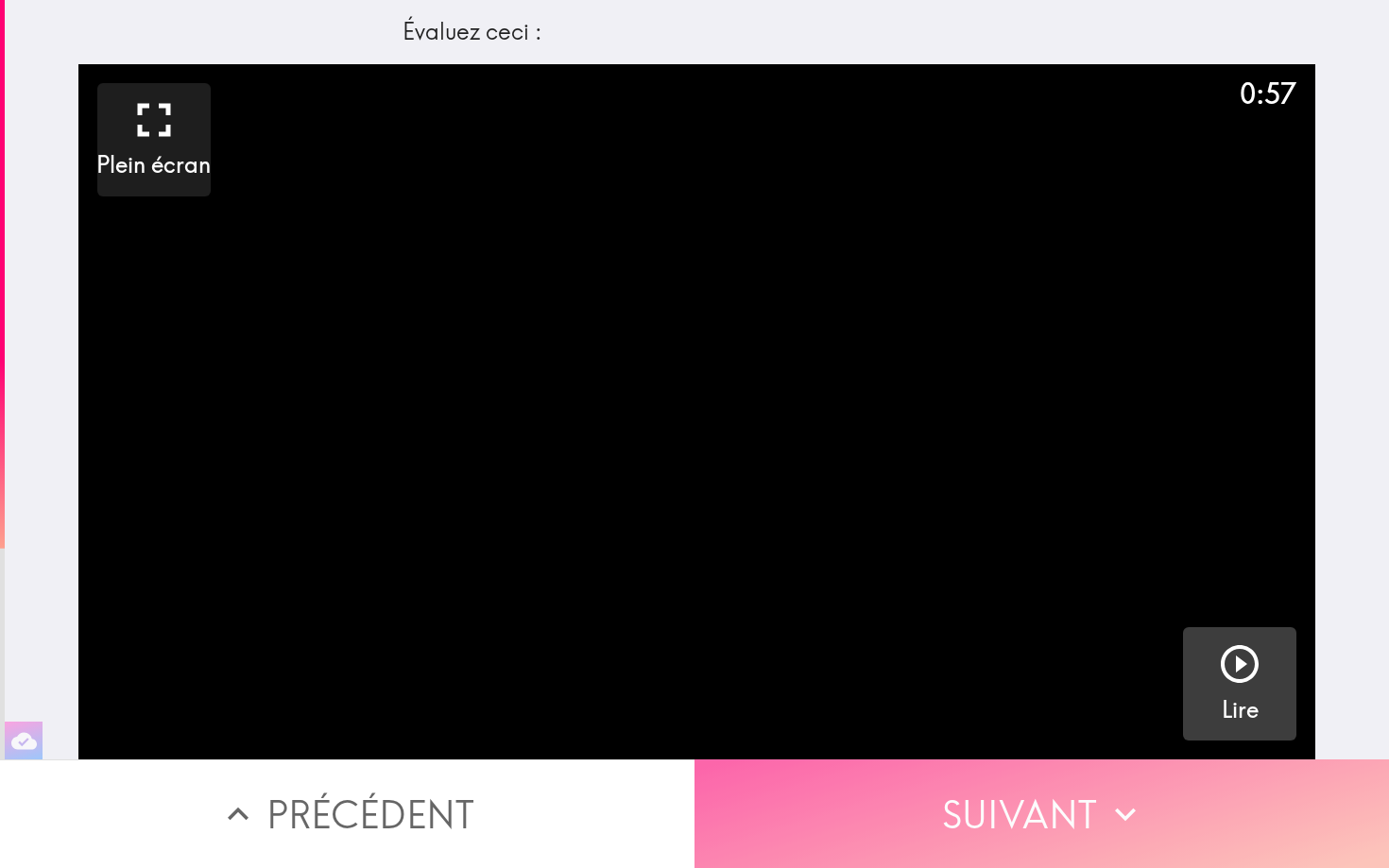click on "Suivant" at bounding box center (1041, 813) 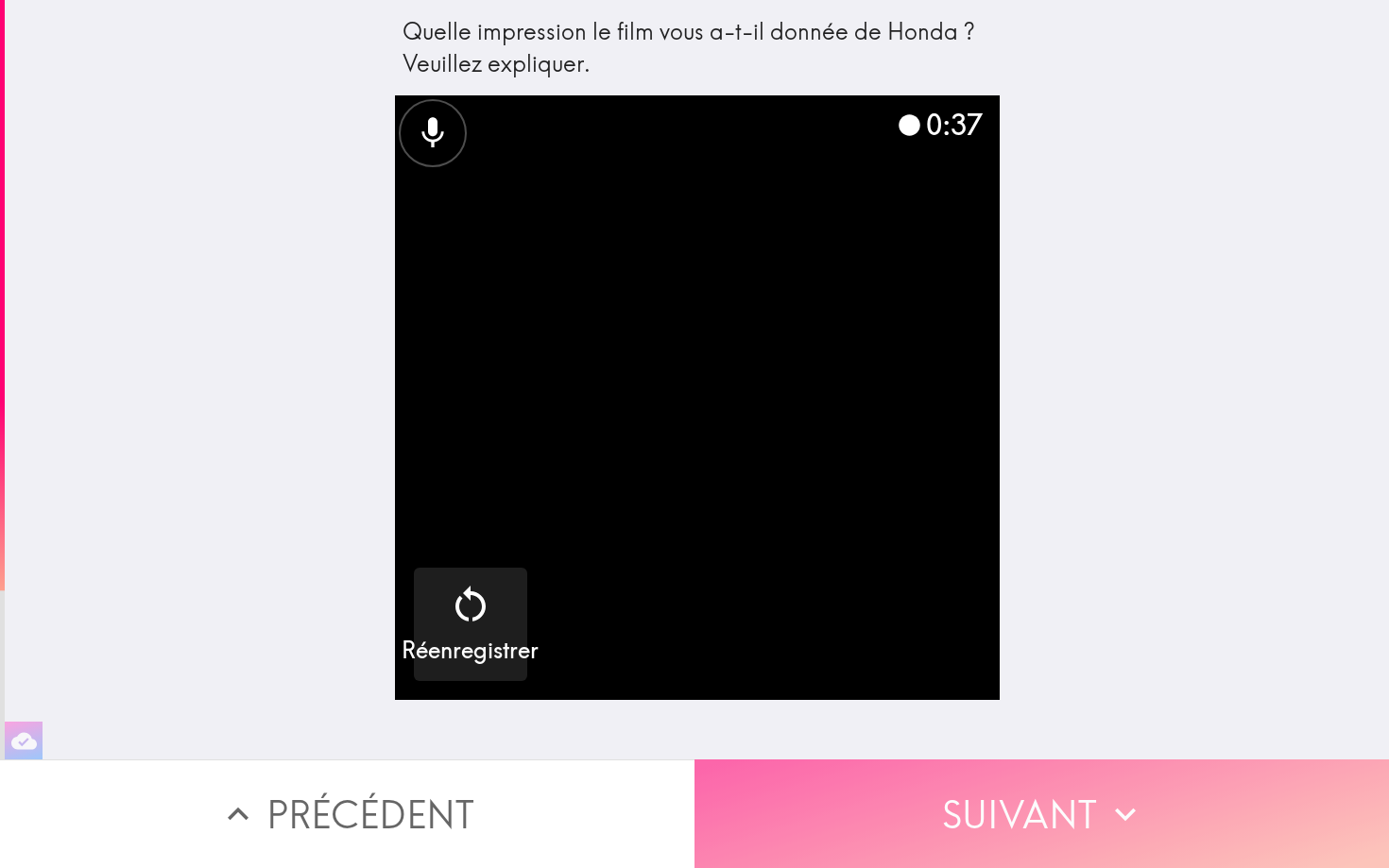 click on "Suivant" at bounding box center [1041, 813] 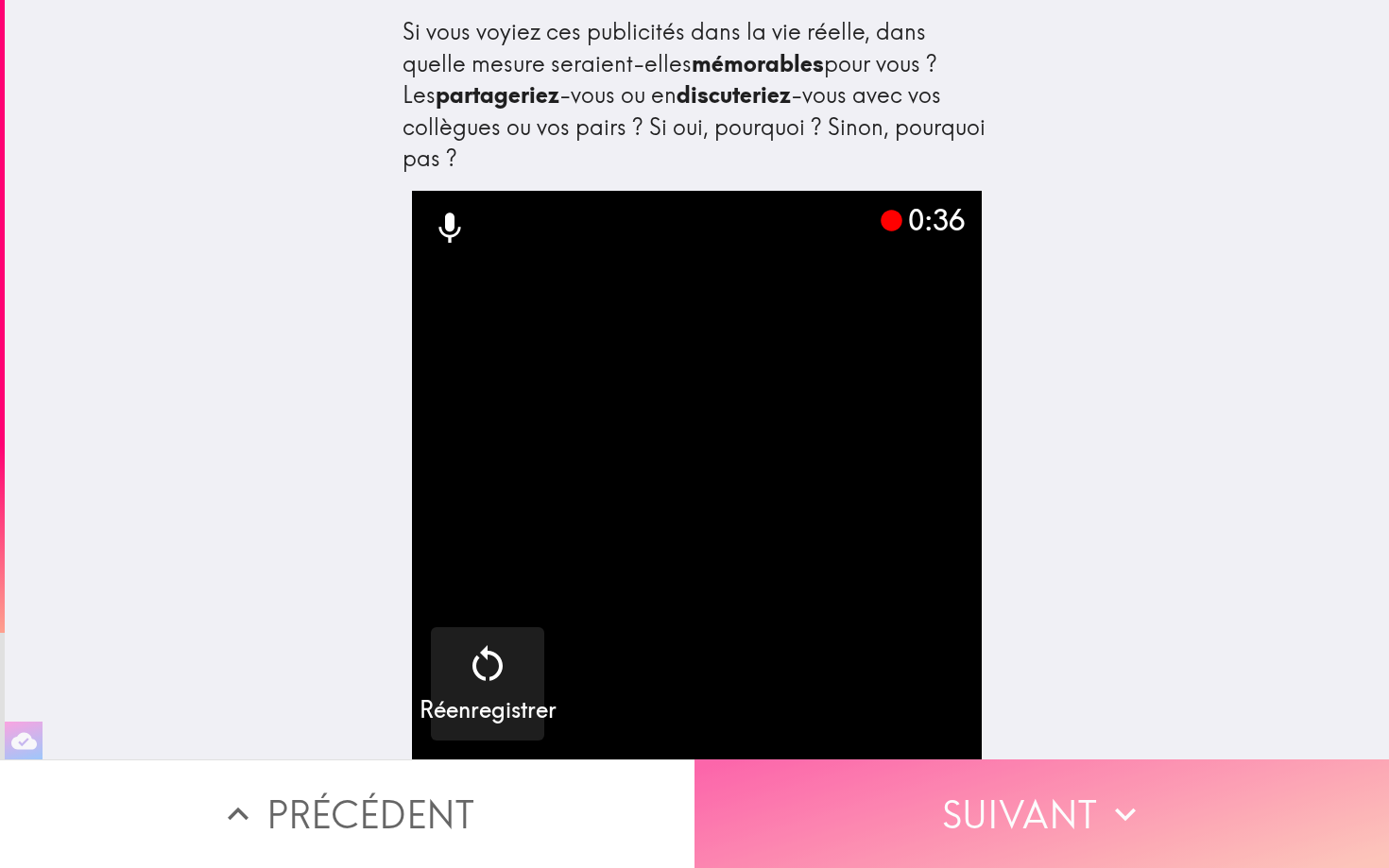 click on "Suivant" at bounding box center [1041, 813] 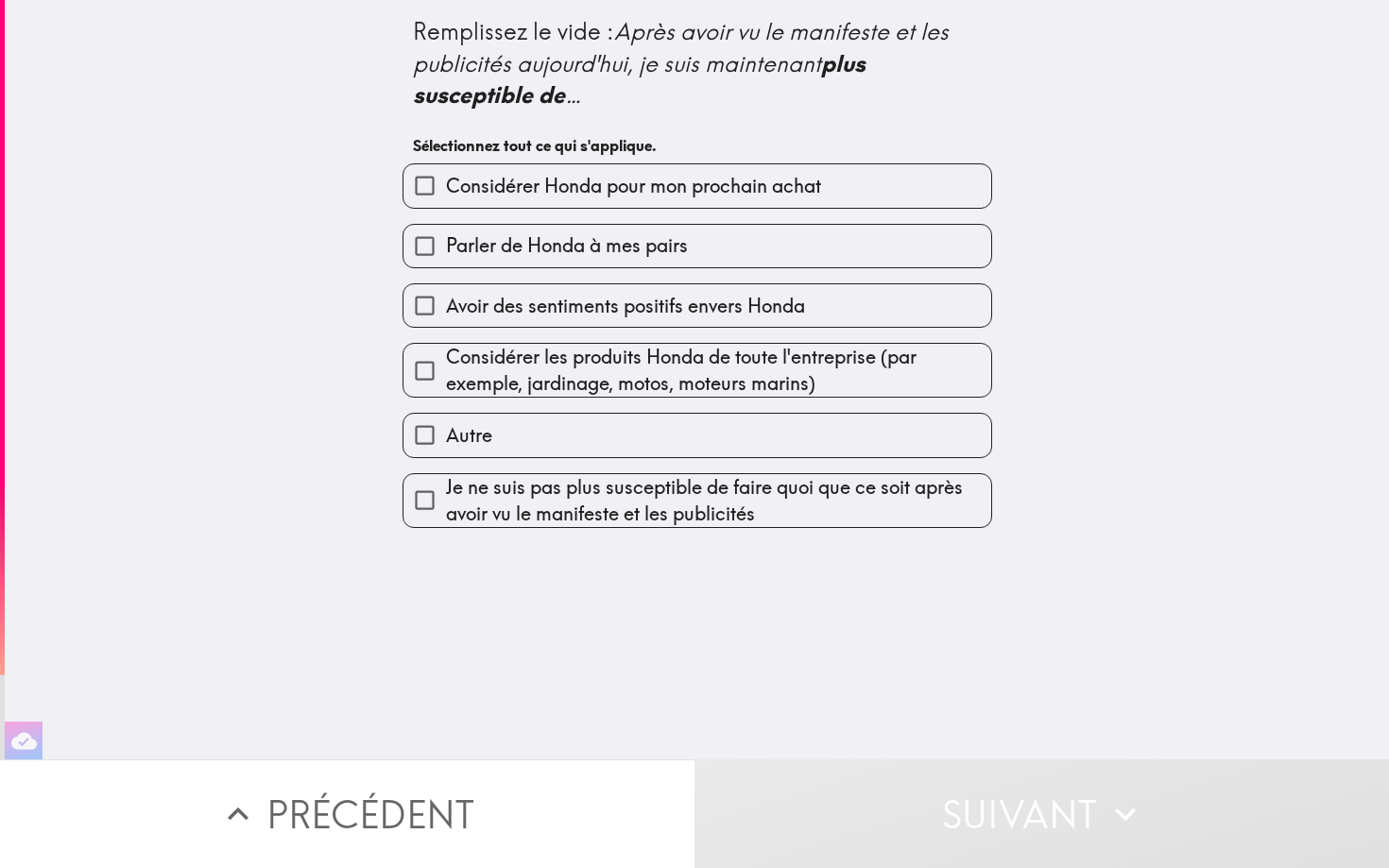 click on "Considérer Honda pour mon prochain achat" at bounding box center [633, 186] 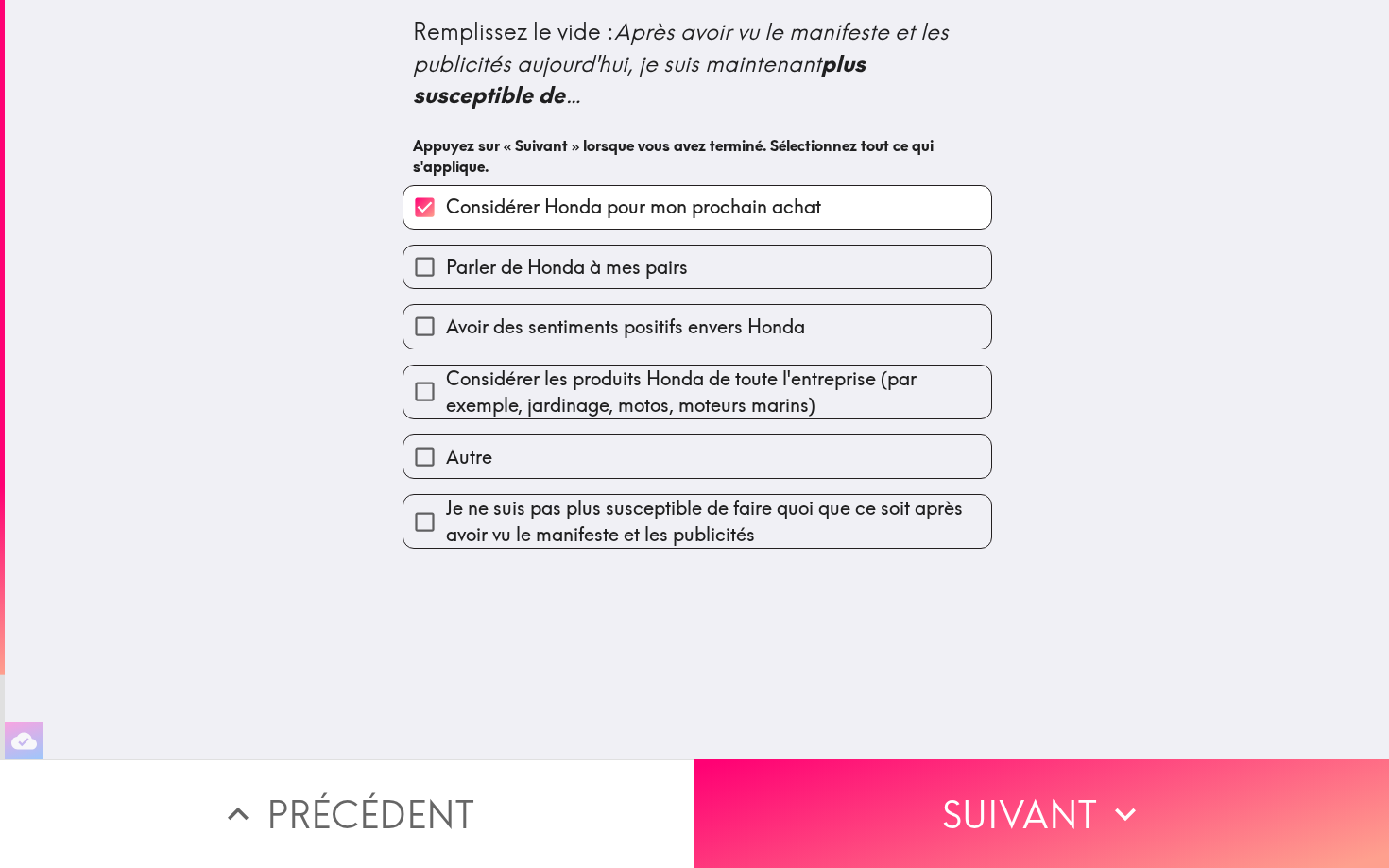 click on "Parler de Honda à mes pairs" at bounding box center [697, 266] 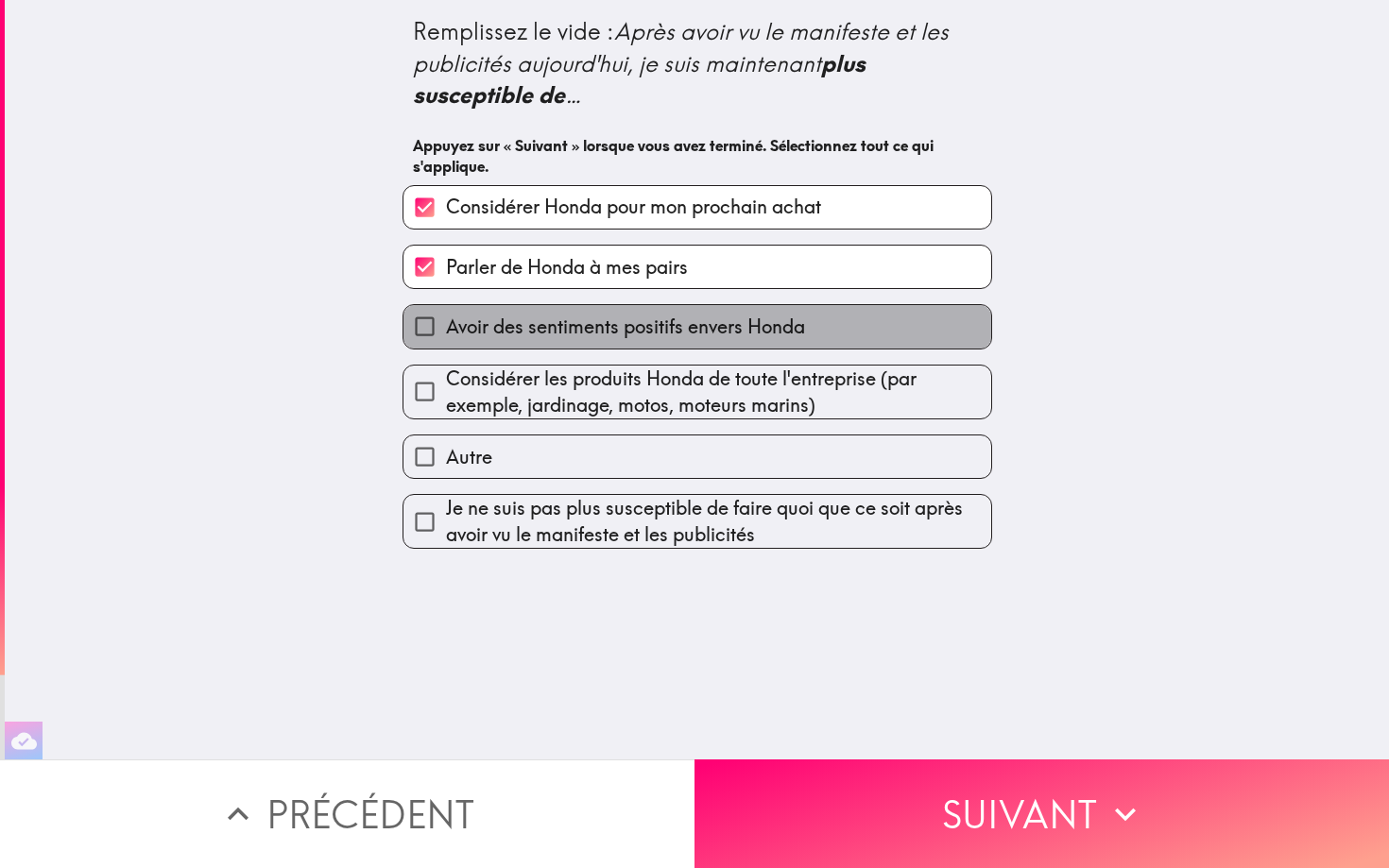 click on "Avoir des sentiments positifs envers Honda" at bounding box center [626, 327] 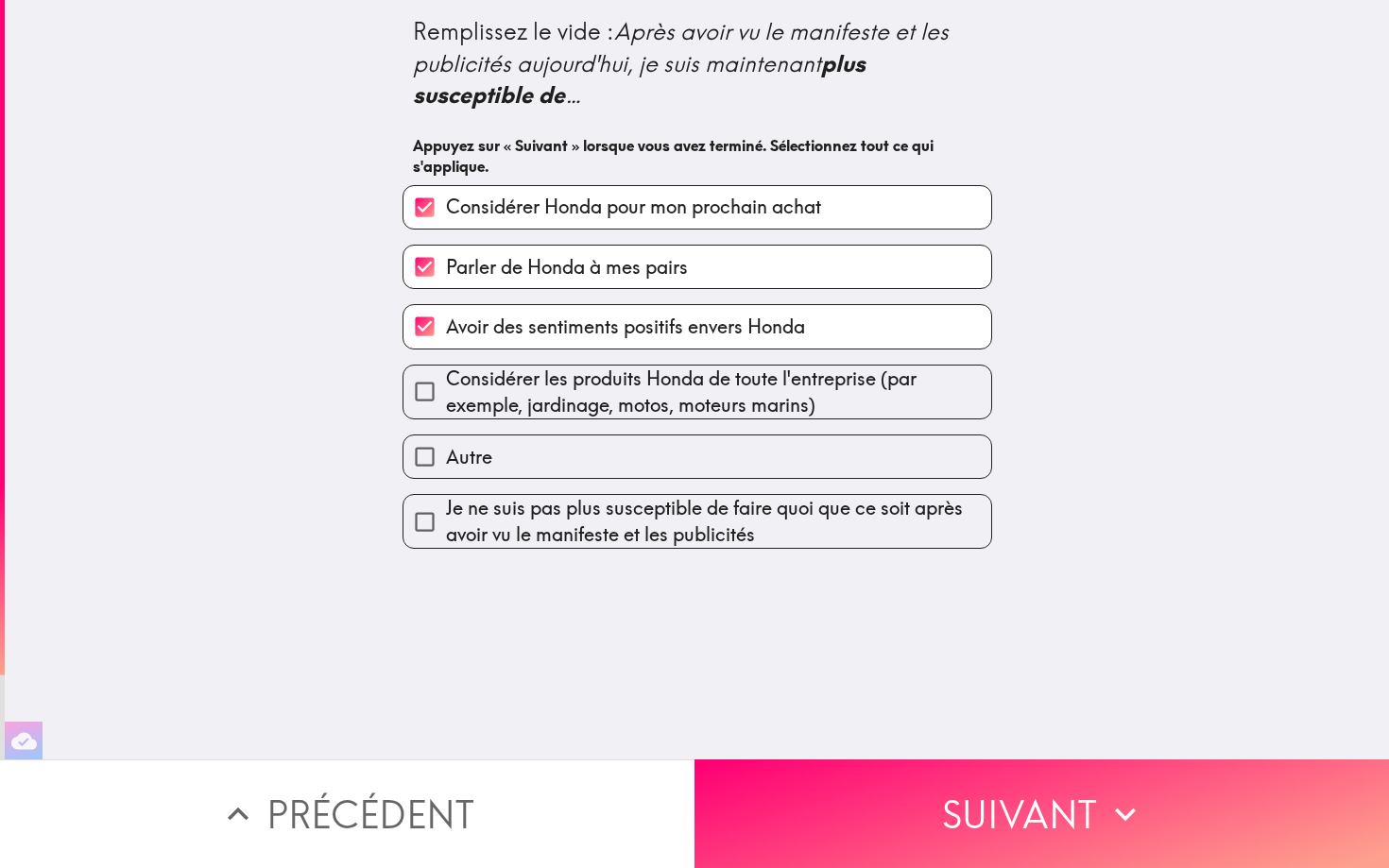click on "Considérer les produits Honda de toute l'entreprise (par exemple, jardinage, motos, moteurs marins)" at bounding box center [718, 392] 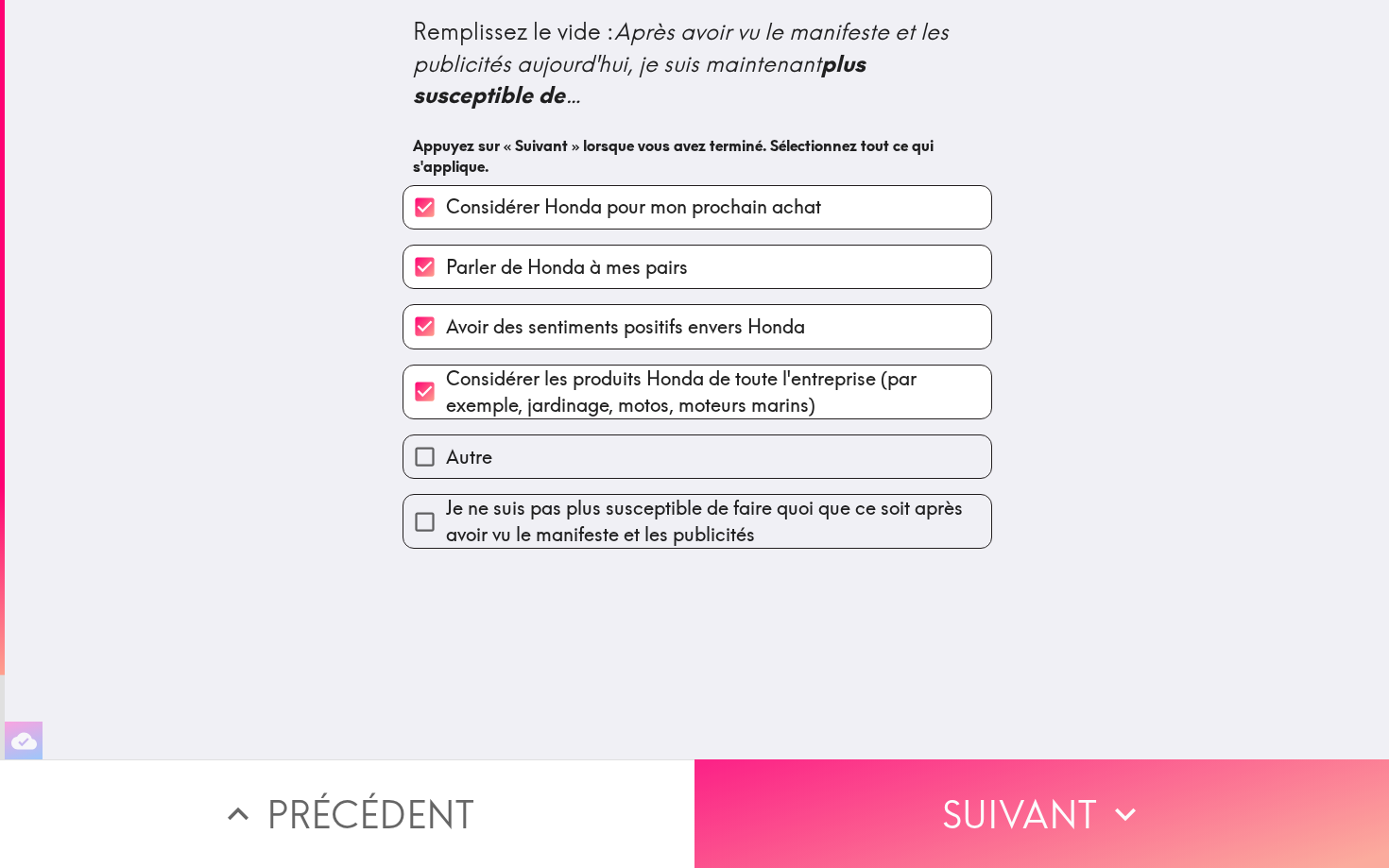 click on "Suivant" at bounding box center [1041, 813] 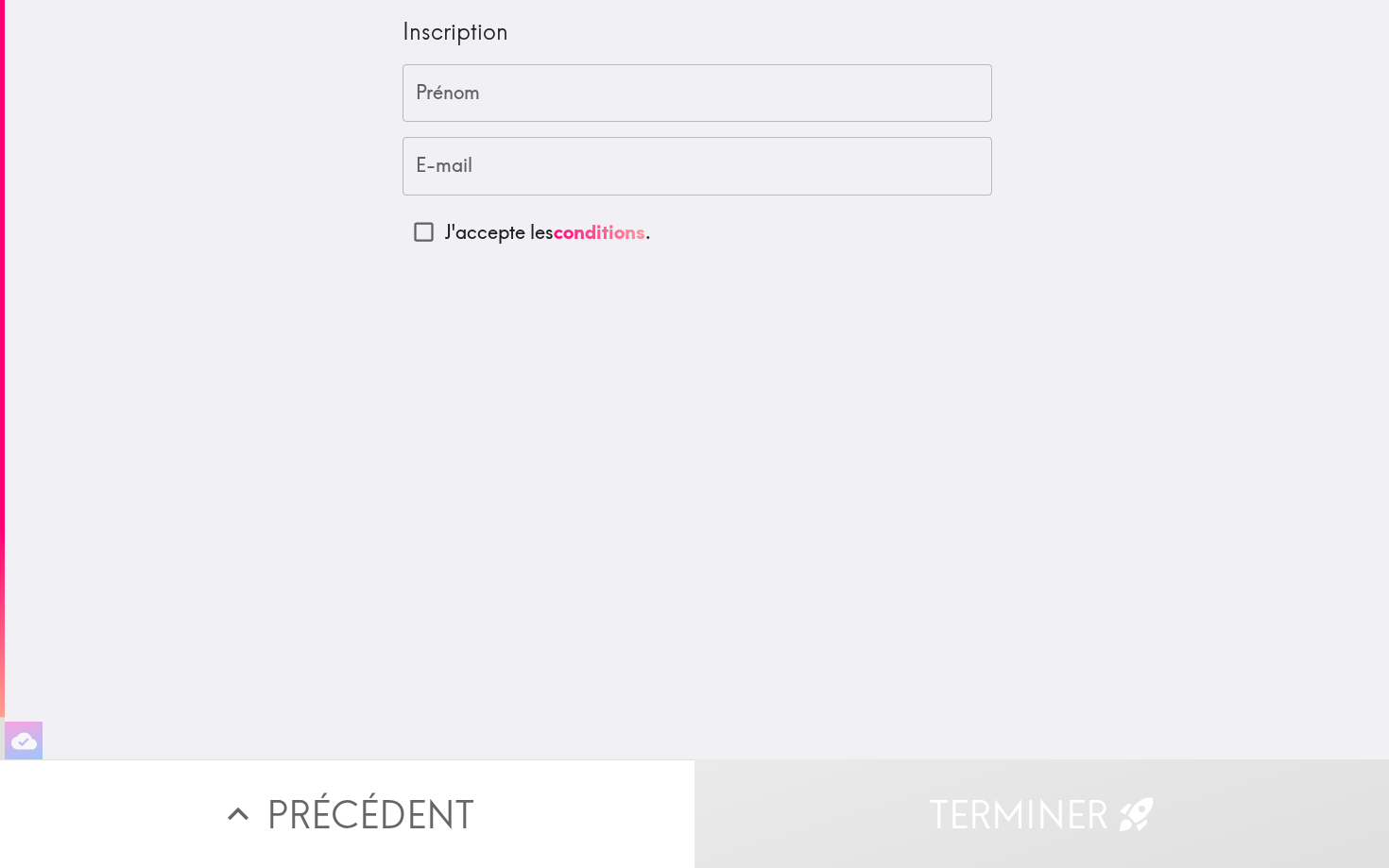 click on "Prénom" at bounding box center (697, 94) 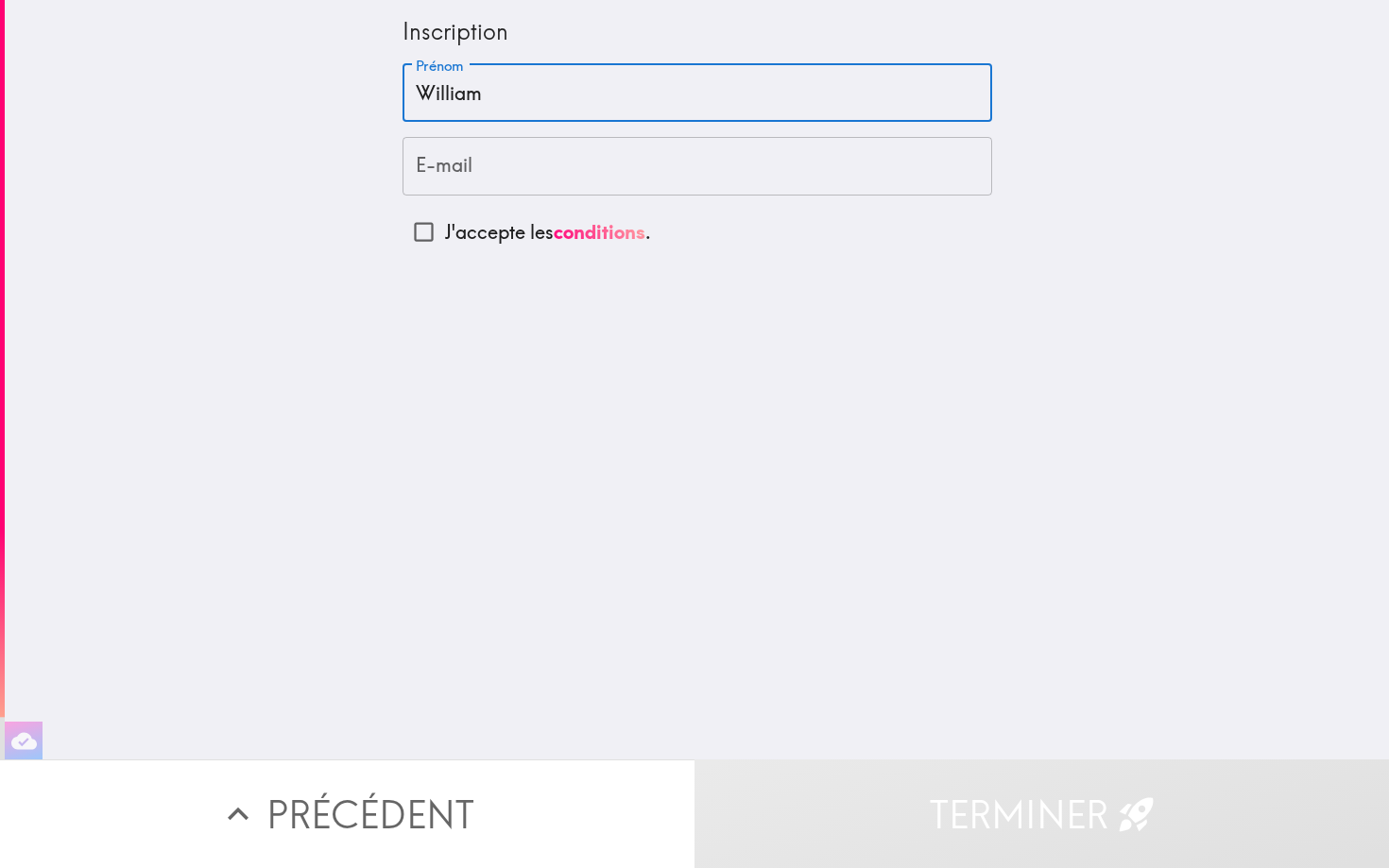 type on "William" 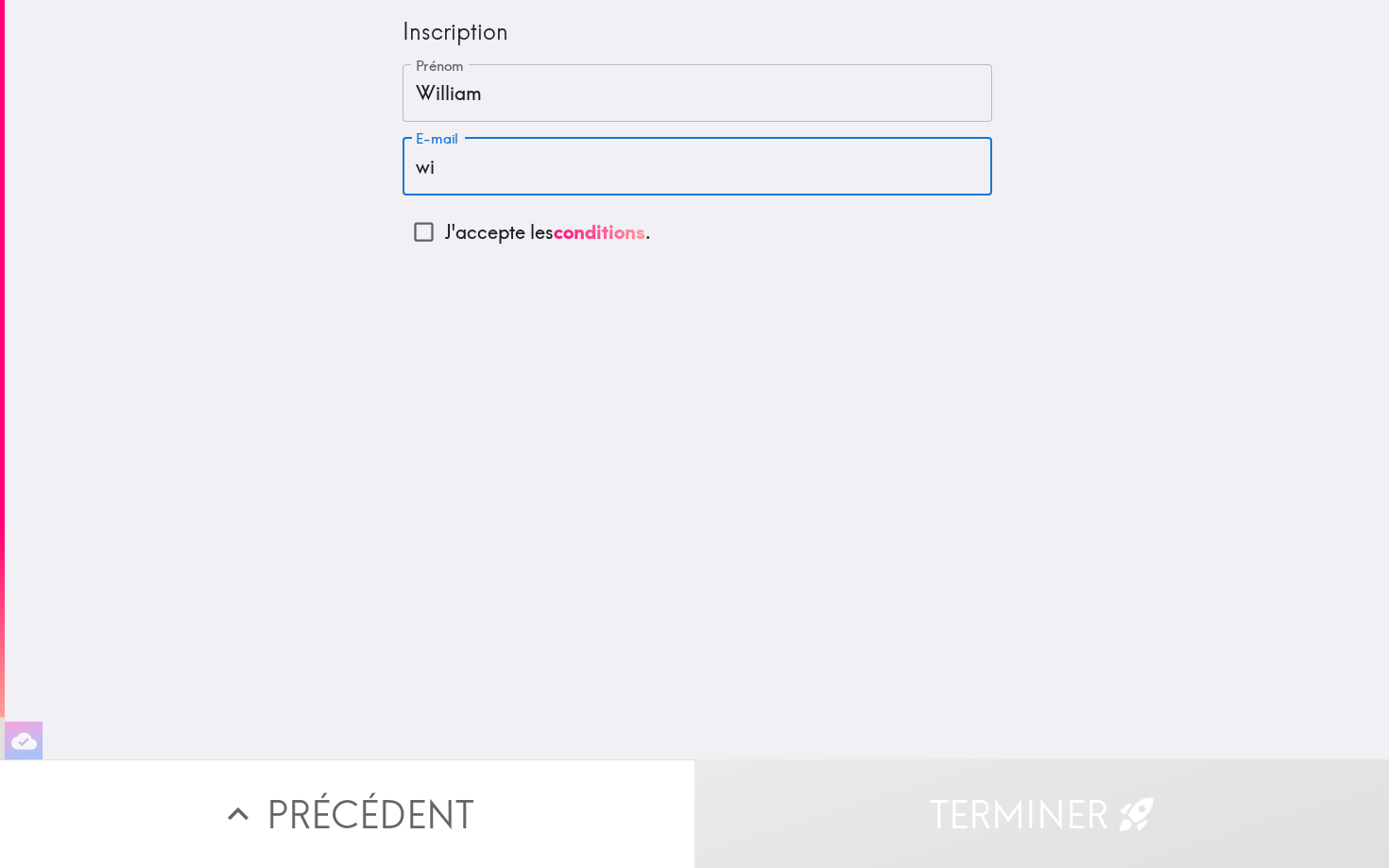 type on "williamdebroucker@example.com" 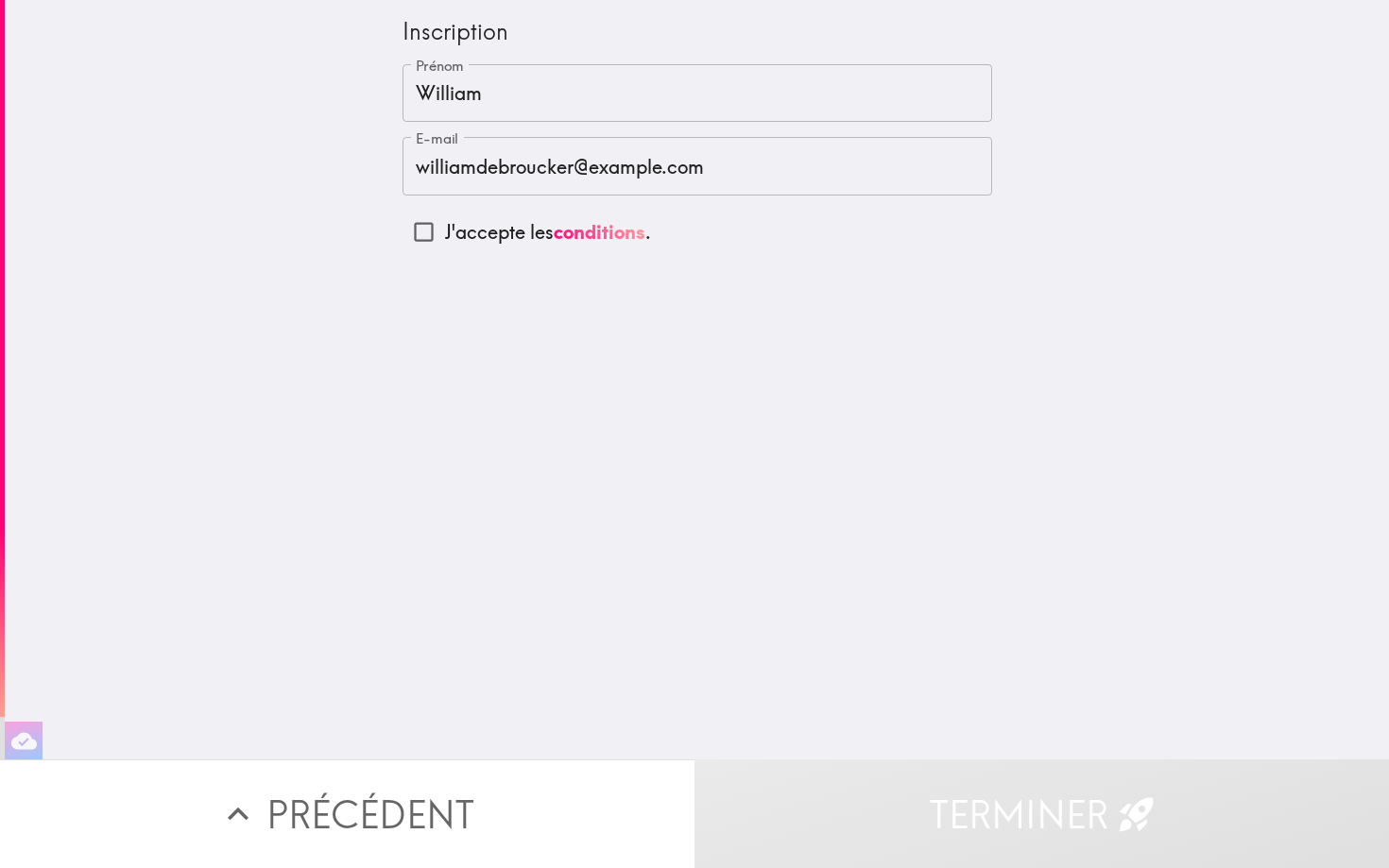 click on "J'accepte les  conditions ." at bounding box center [548, 232] 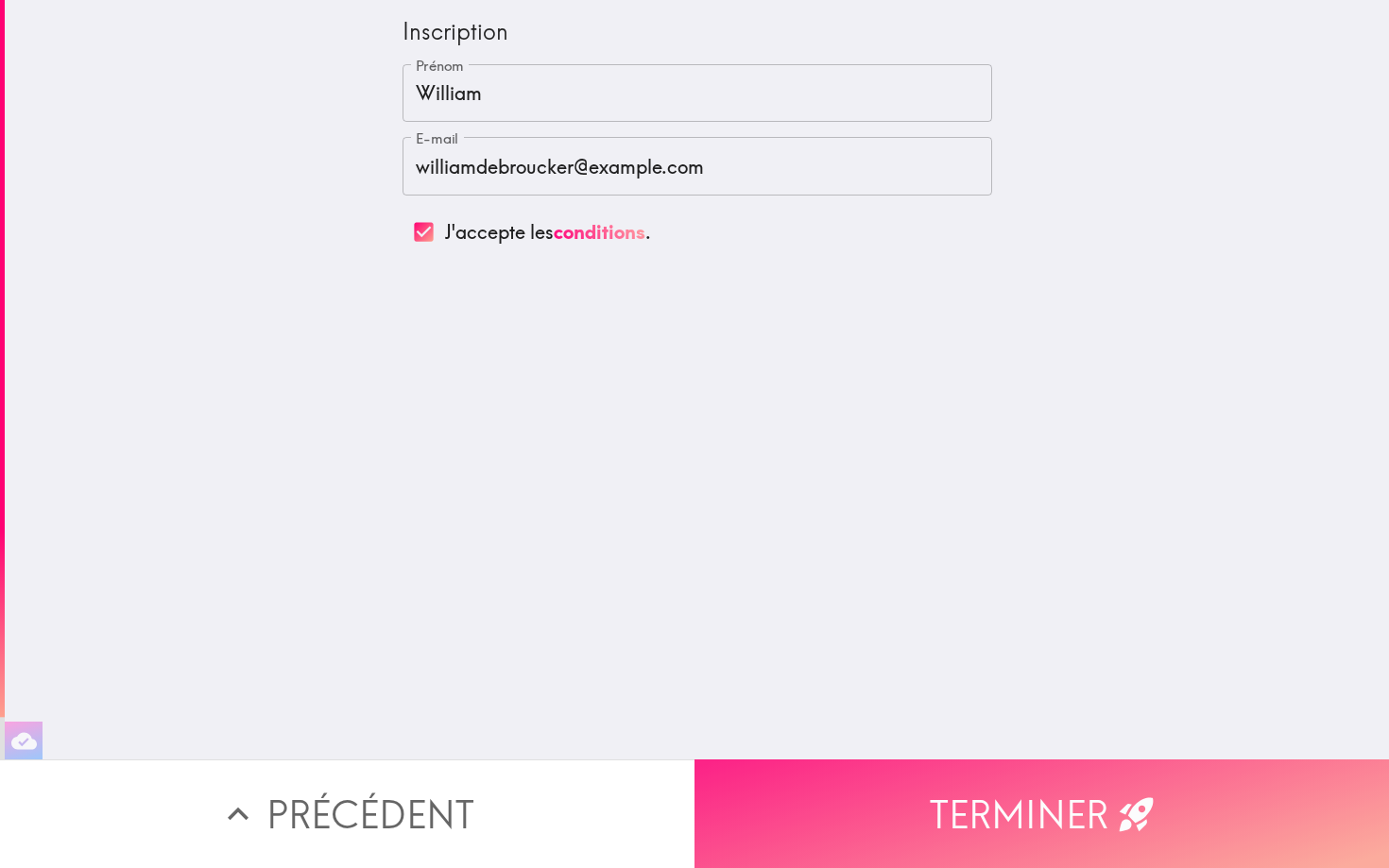 click on "Terminer" at bounding box center (1041, 813) 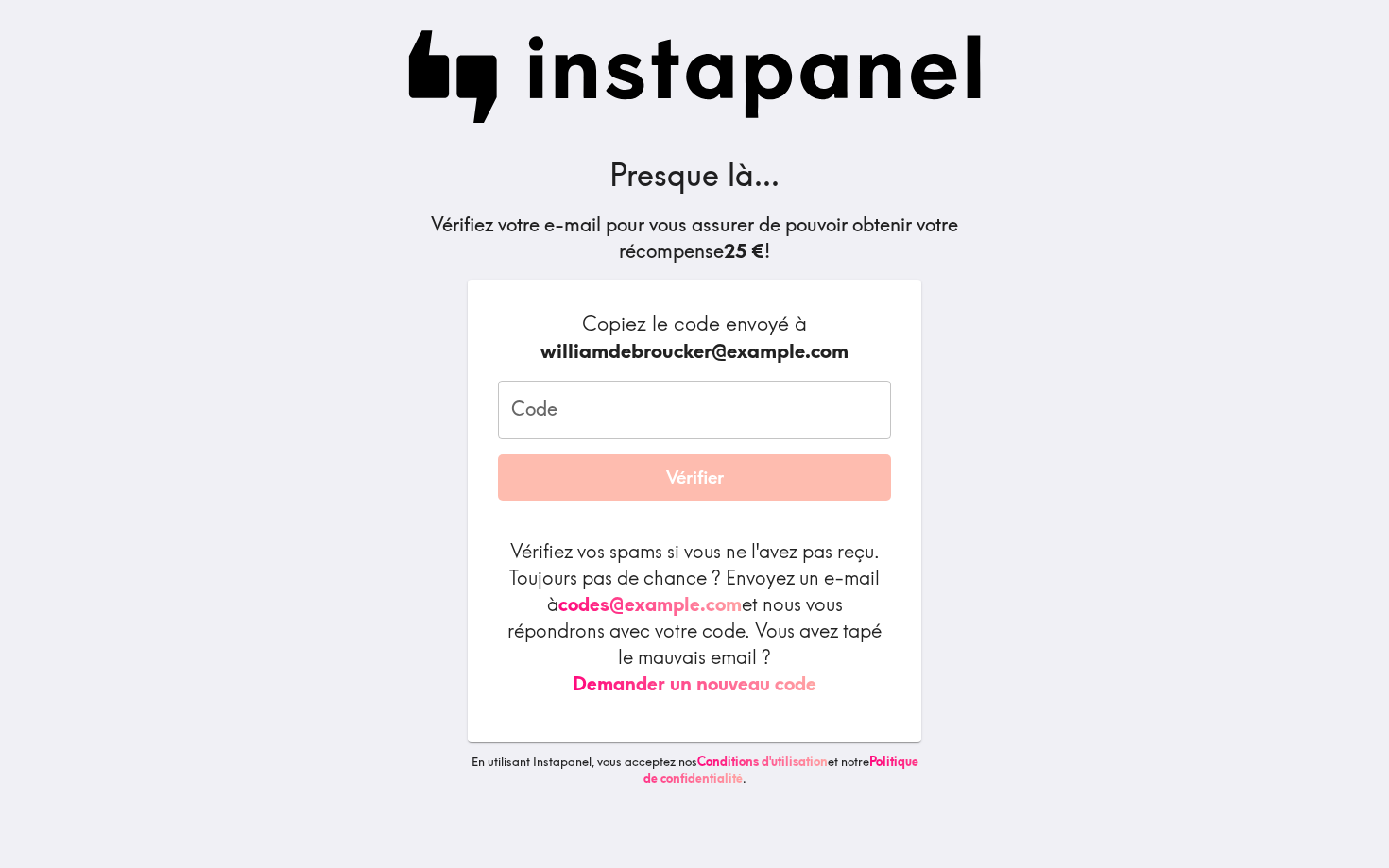 click on "Code" at bounding box center [694, 410] 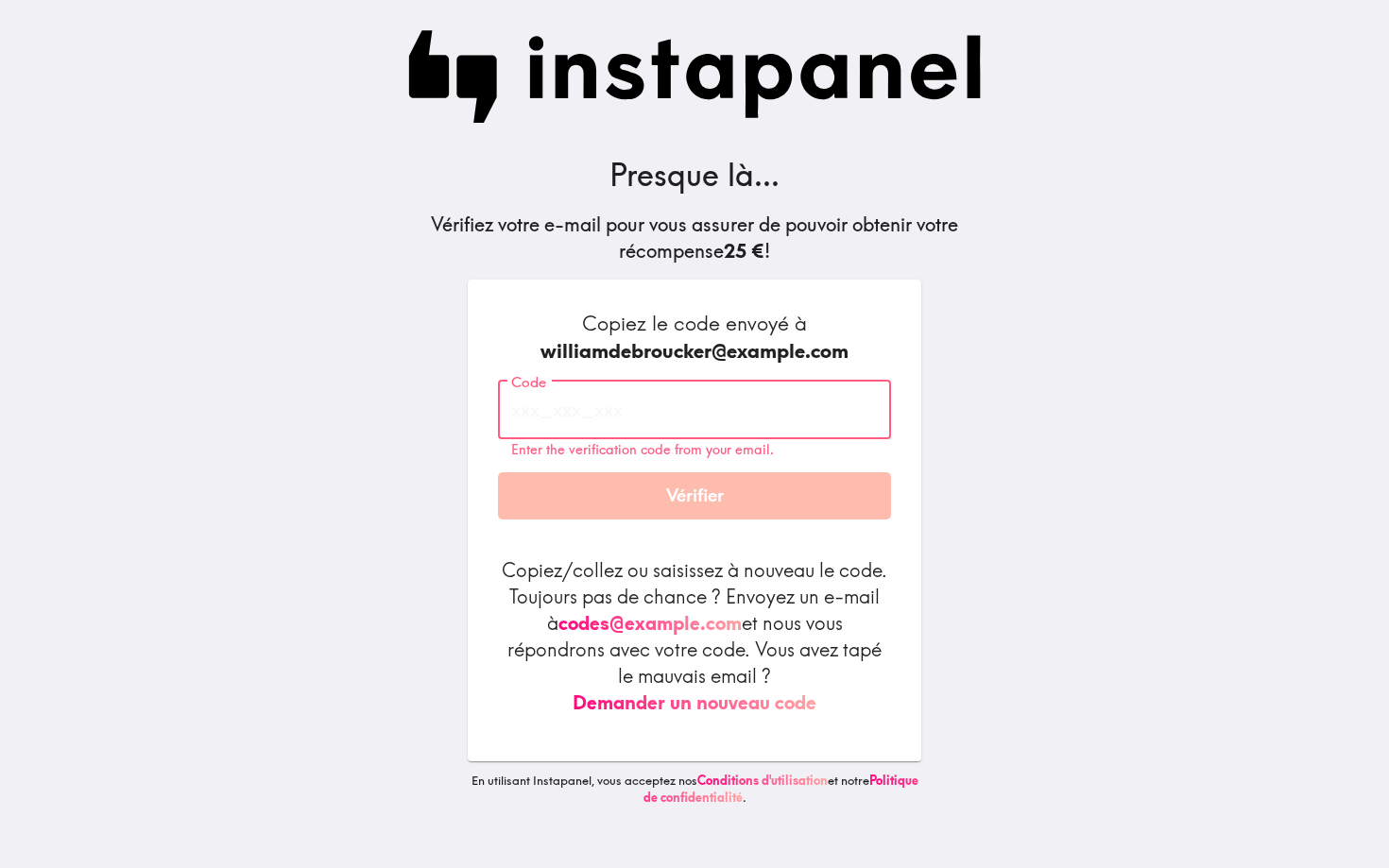 paste on "gGd_n27_HYy" 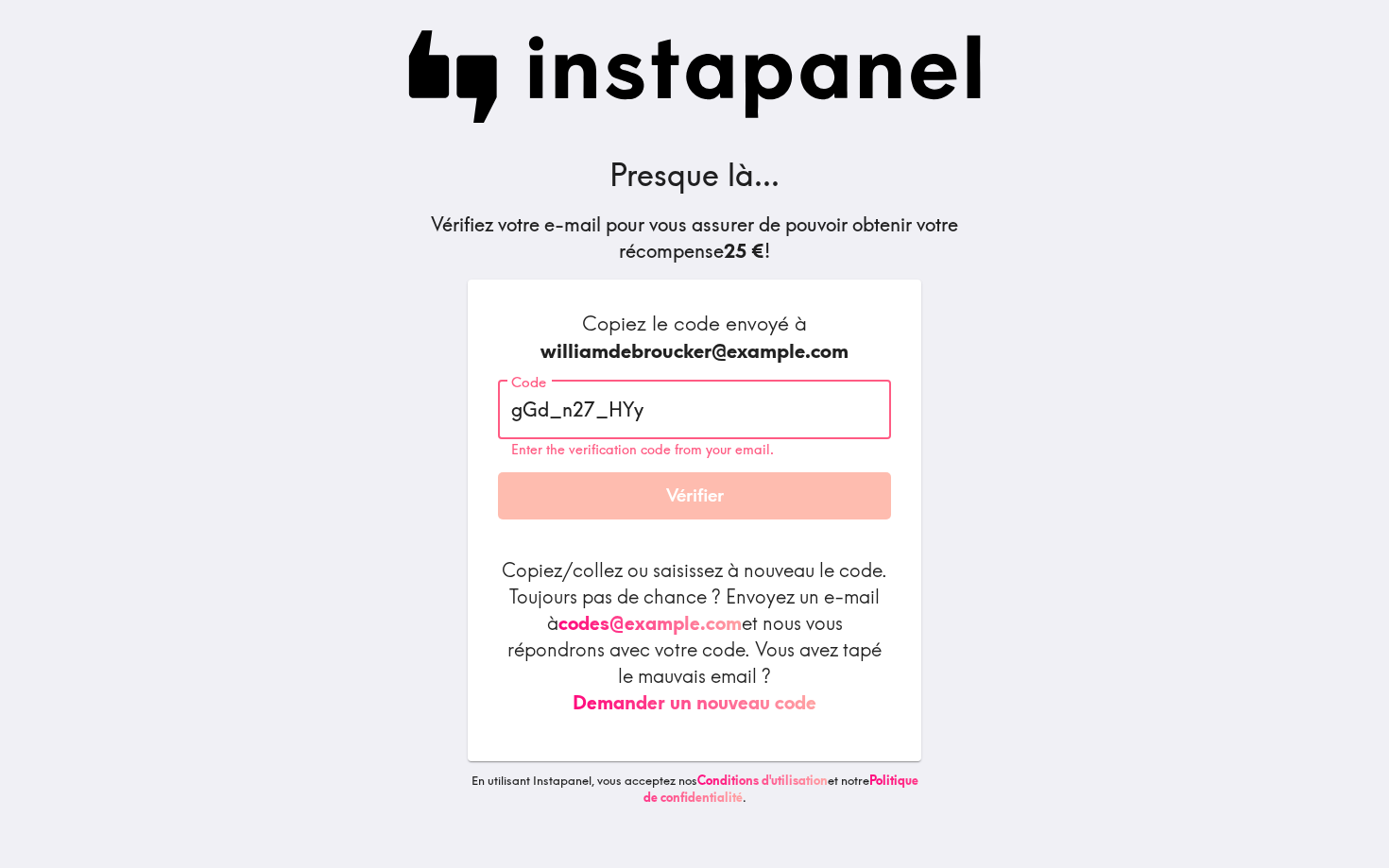 type on "gGd_n27_HYy" 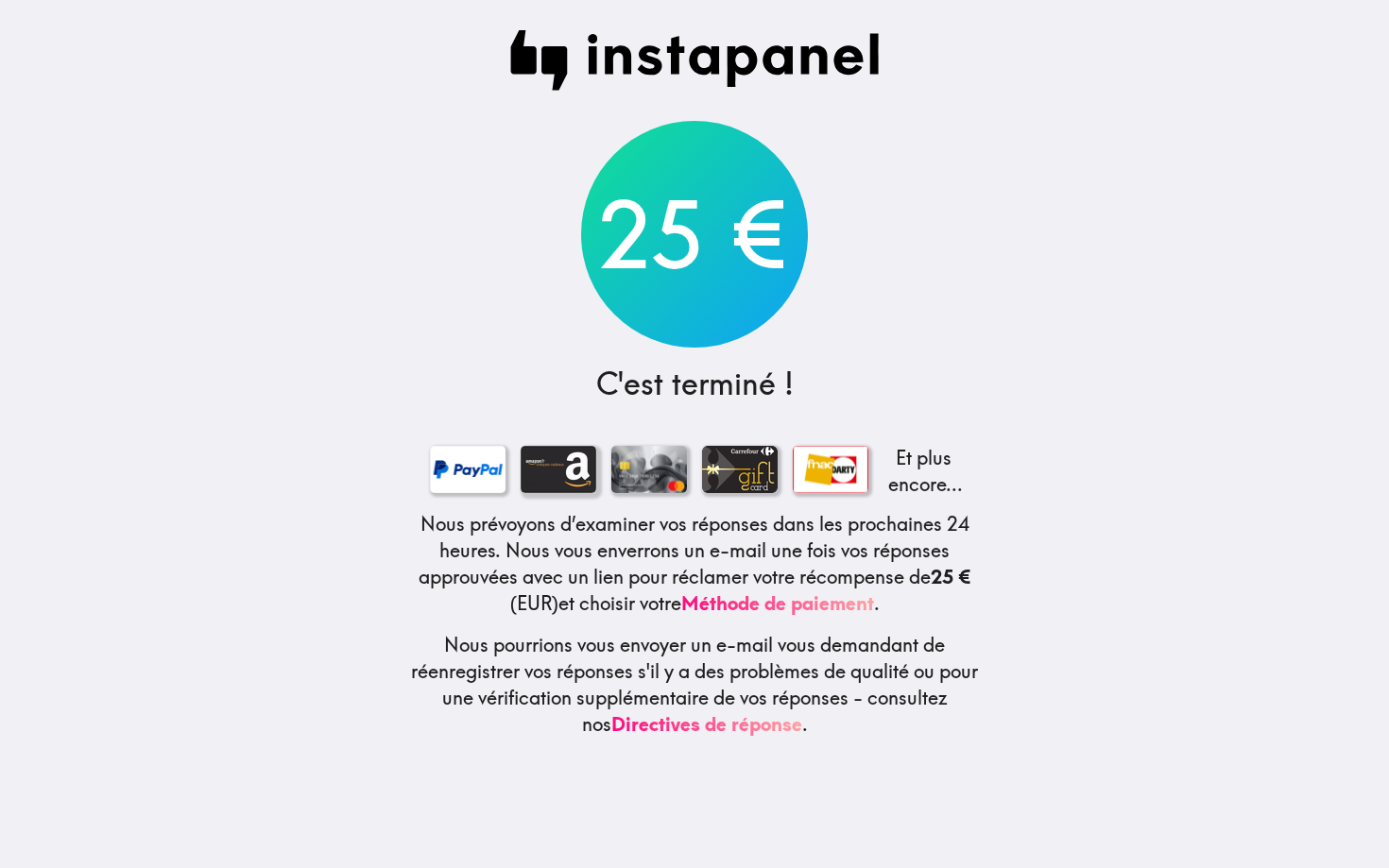 click at bounding box center [558, 469] 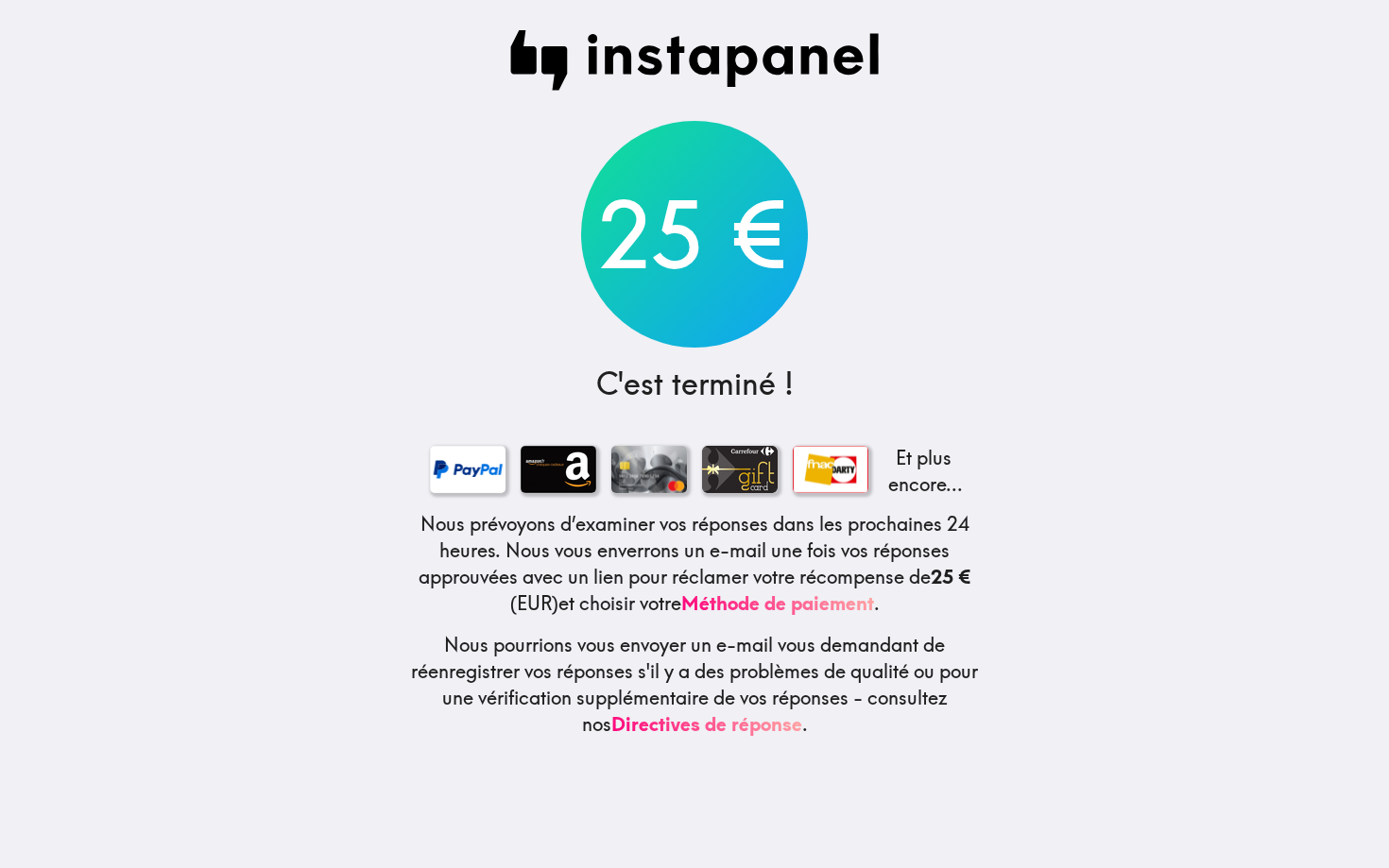 click on "25 € C'est terminé ! Et plus encore... Nous prévoyons d’examiner vos réponses dans les prochaines 24 heures.   Nous vous enverrons un e-mail une fois vos réponses approuvées avec un lien pour réclamer votre récompense de  25 €  (EUR)  et choisir votre  Méthode de paiement . Nous pourrions vous envoyer un e-mail vous demandant de réenregistrer vos réponses s'il y a des problèmes de qualité ou pour une vérification supplémentaire de vos réponses - consultez nos  Directives de réponse ." at bounding box center [694, 434] 